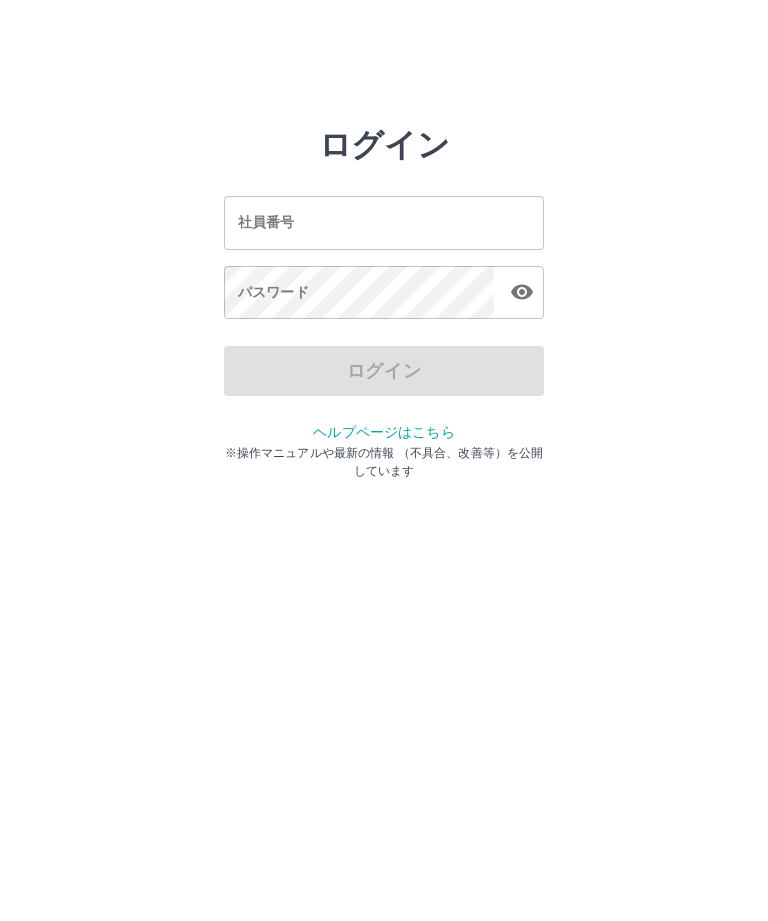 scroll, scrollTop: 0, scrollLeft: 0, axis: both 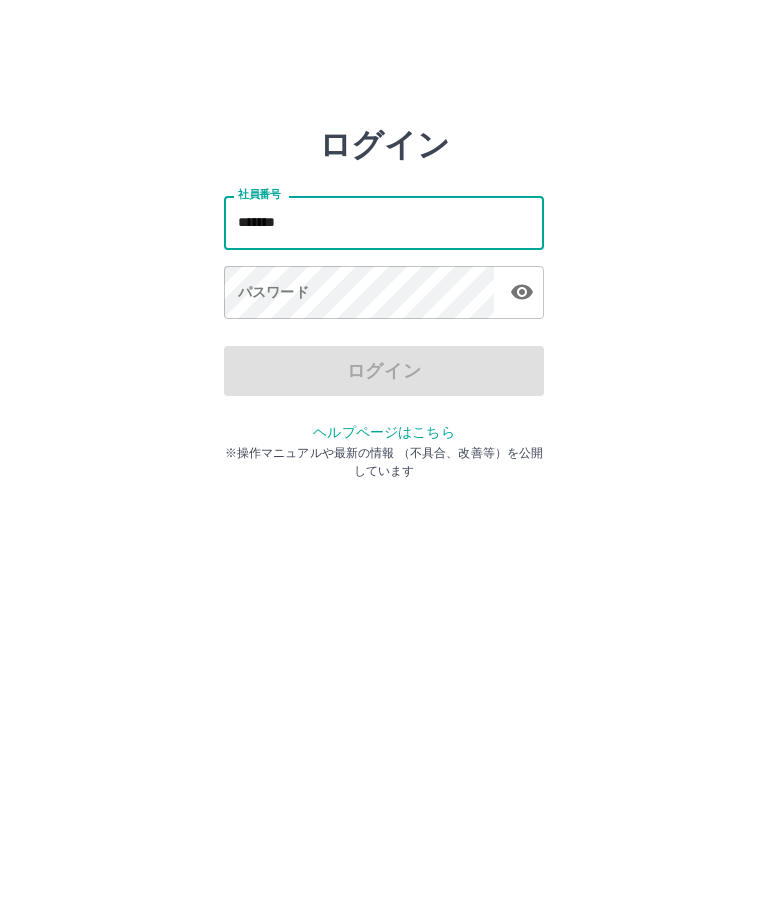 type on "*******" 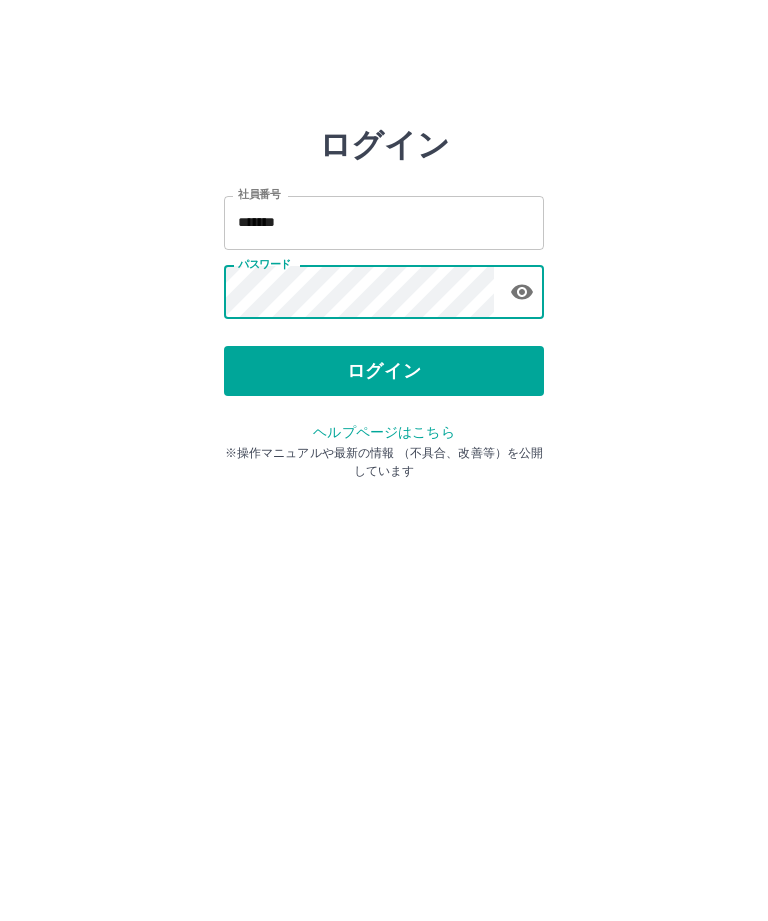 click on "ログイン" at bounding box center [384, 371] 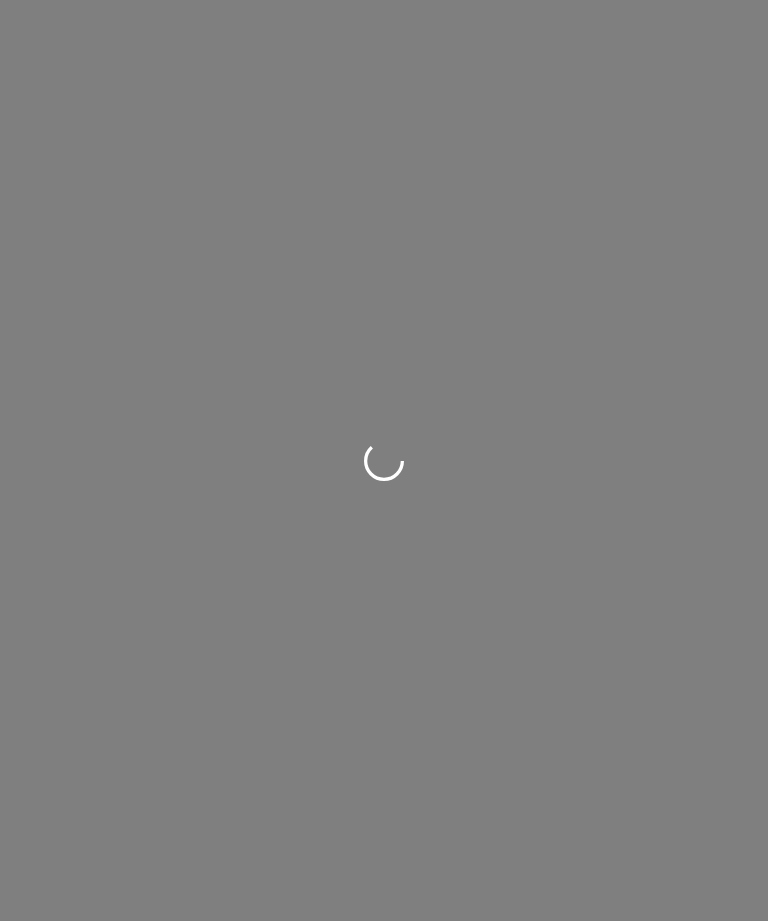 scroll, scrollTop: 0, scrollLeft: 0, axis: both 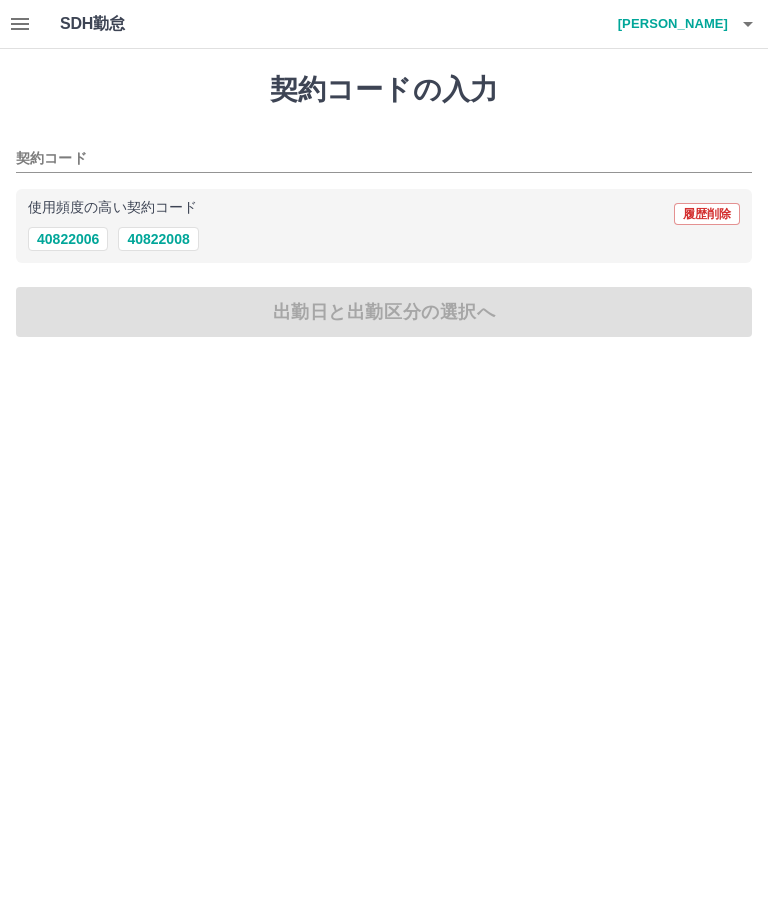 click on "40822006" at bounding box center [68, 239] 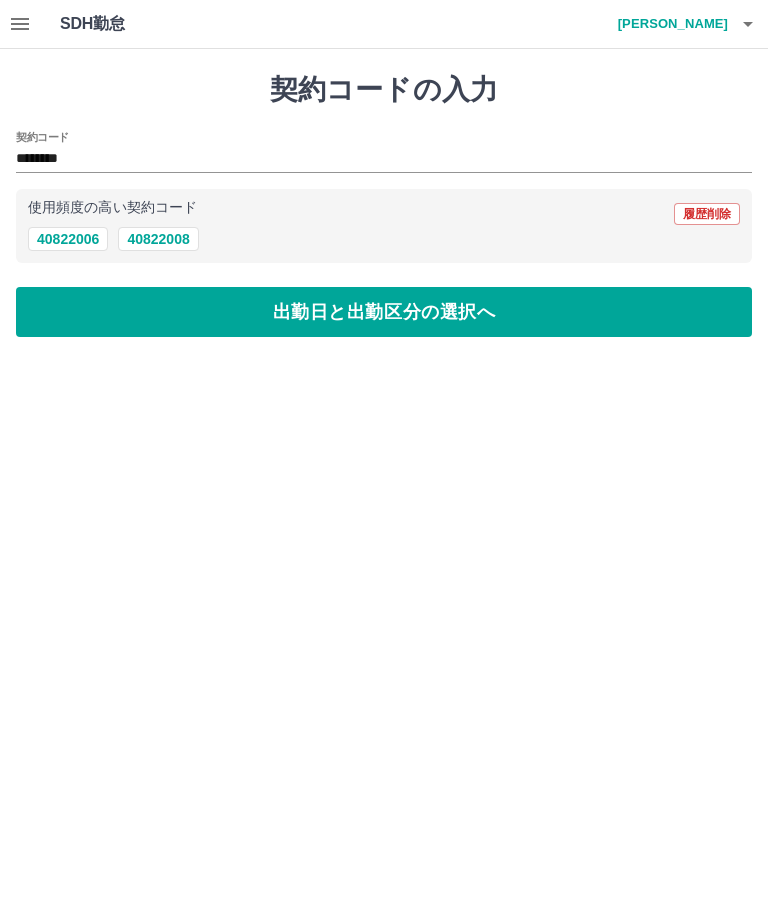 click on "出勤日と出勤区分の選択へ" at bounding box center (384, 312) 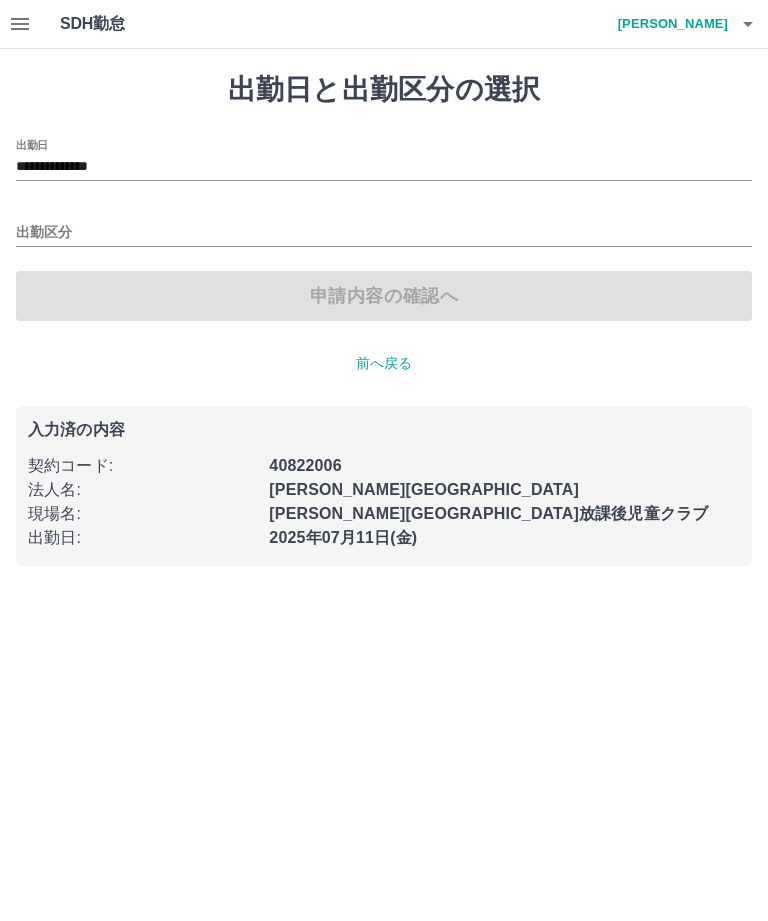 click on "出勤区分" at bounding box center (384, 233) 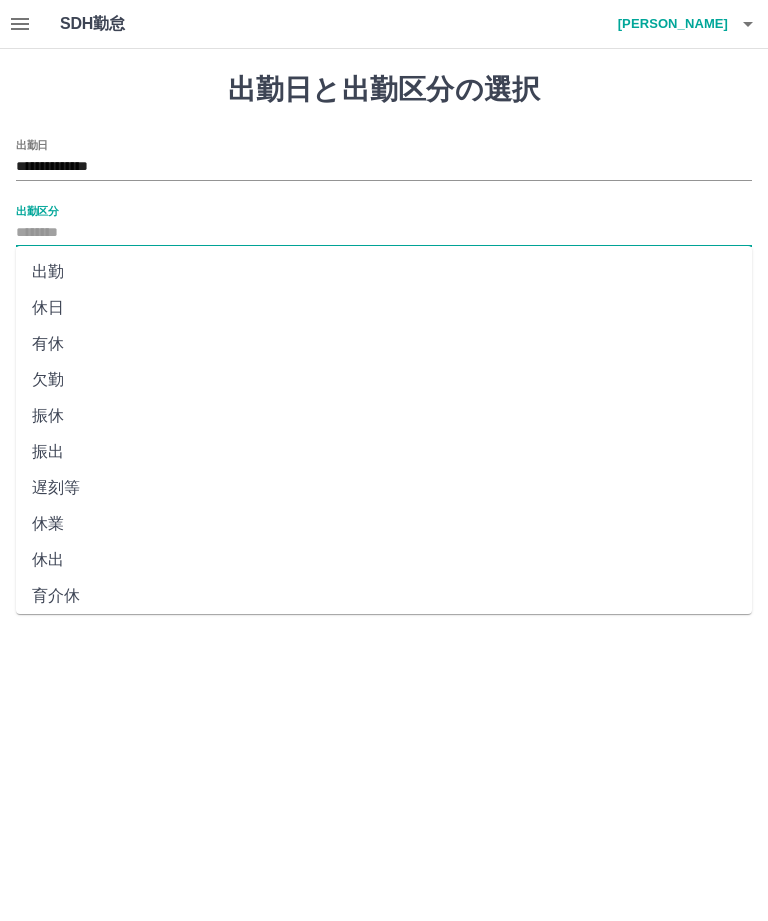 click on "出勤" at bounding box center (384, 272) 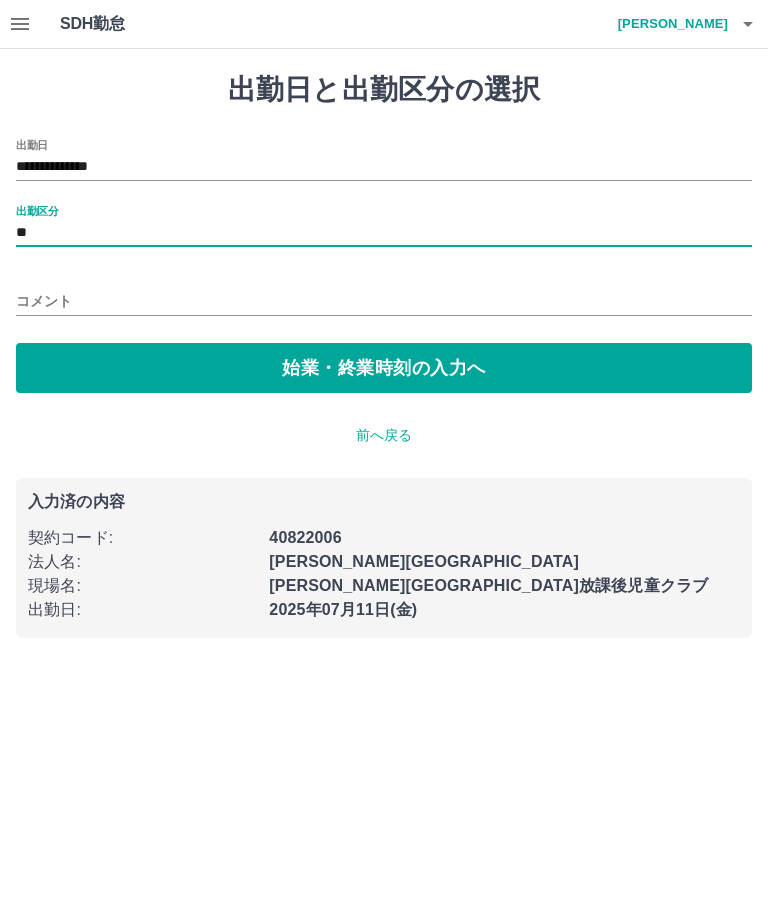 click on "コメント" at bounding box center (384, 301) 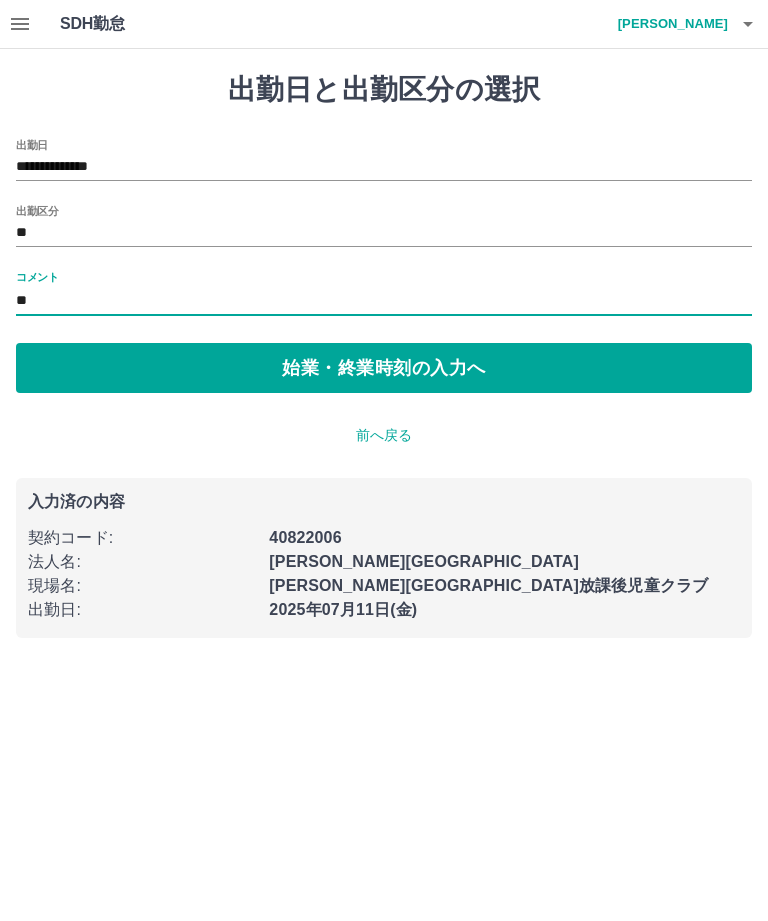 type on "*" 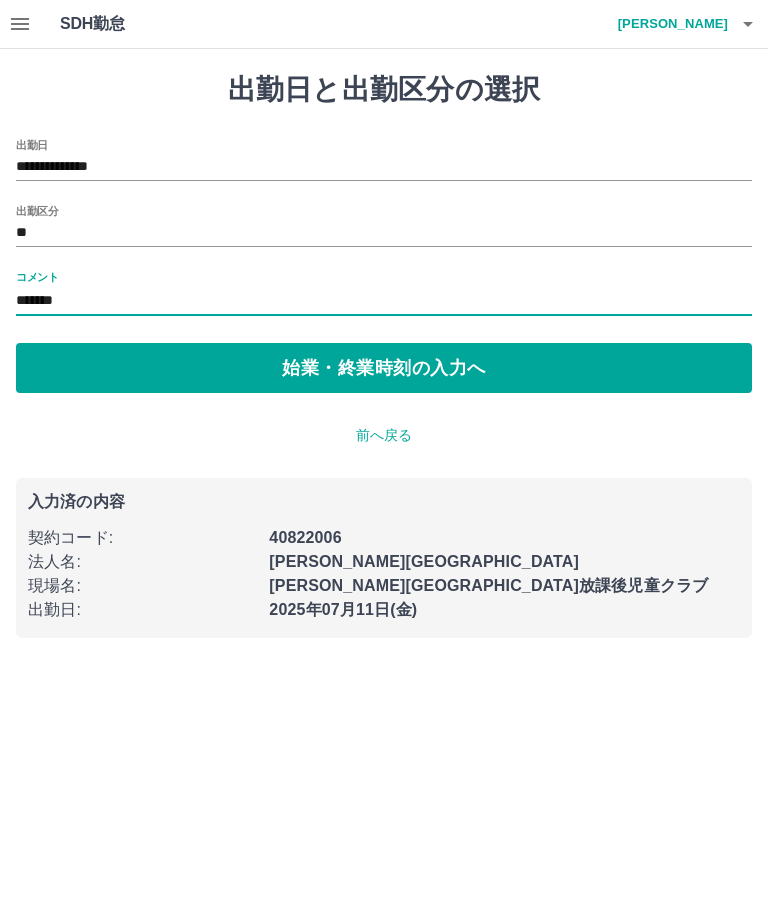 type on "*******" 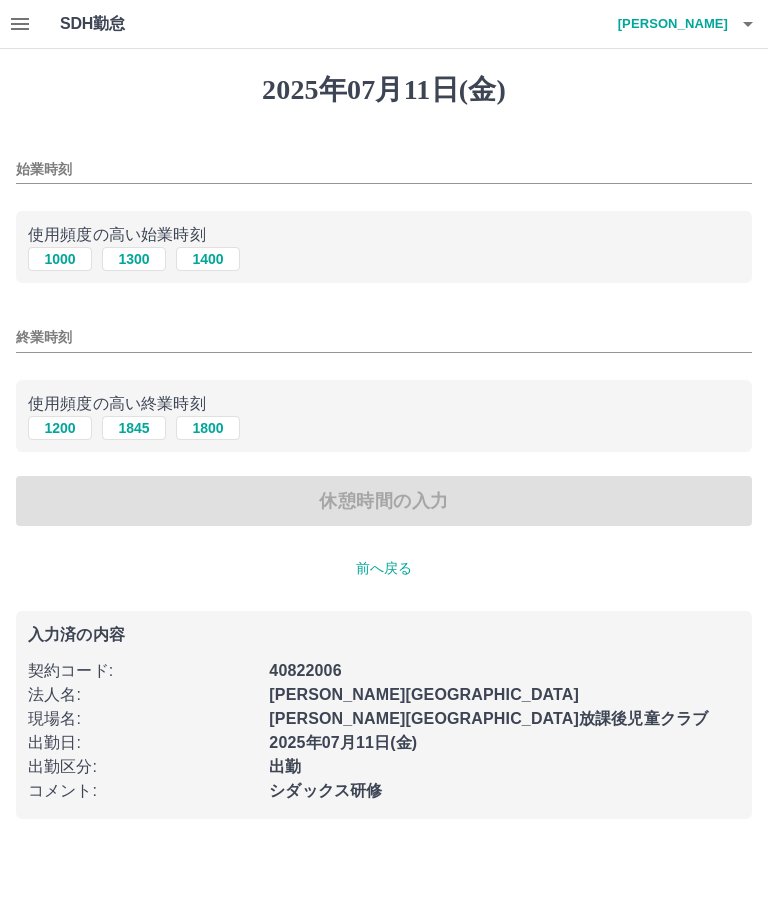 click on "1000" at bounding box center [60, 259] 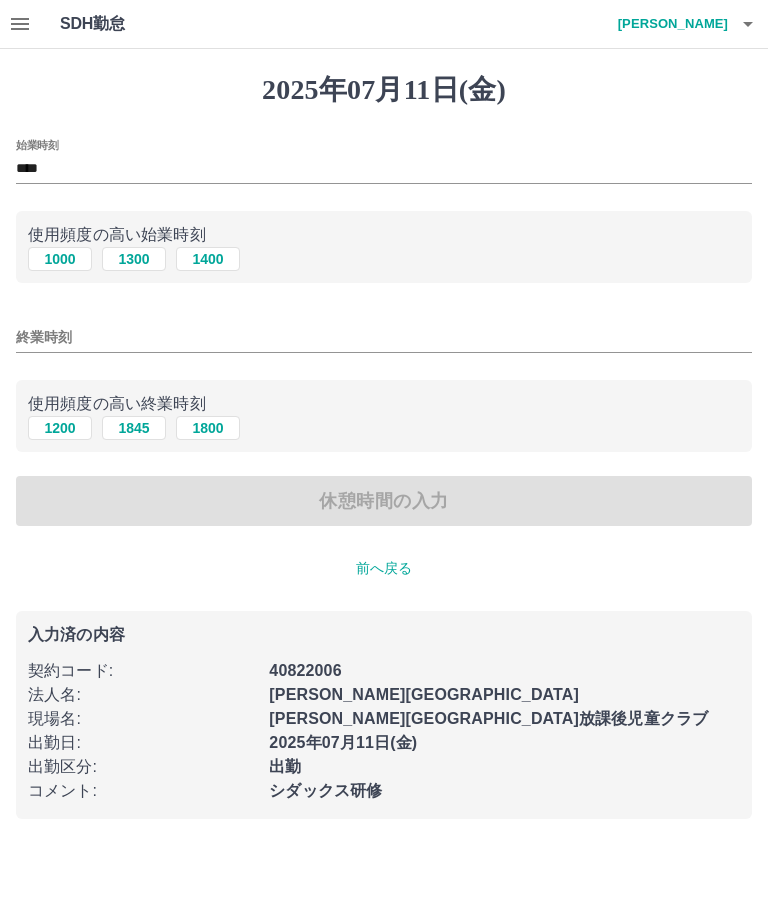 click on "終業時刻" at bounding box center (384, 337) 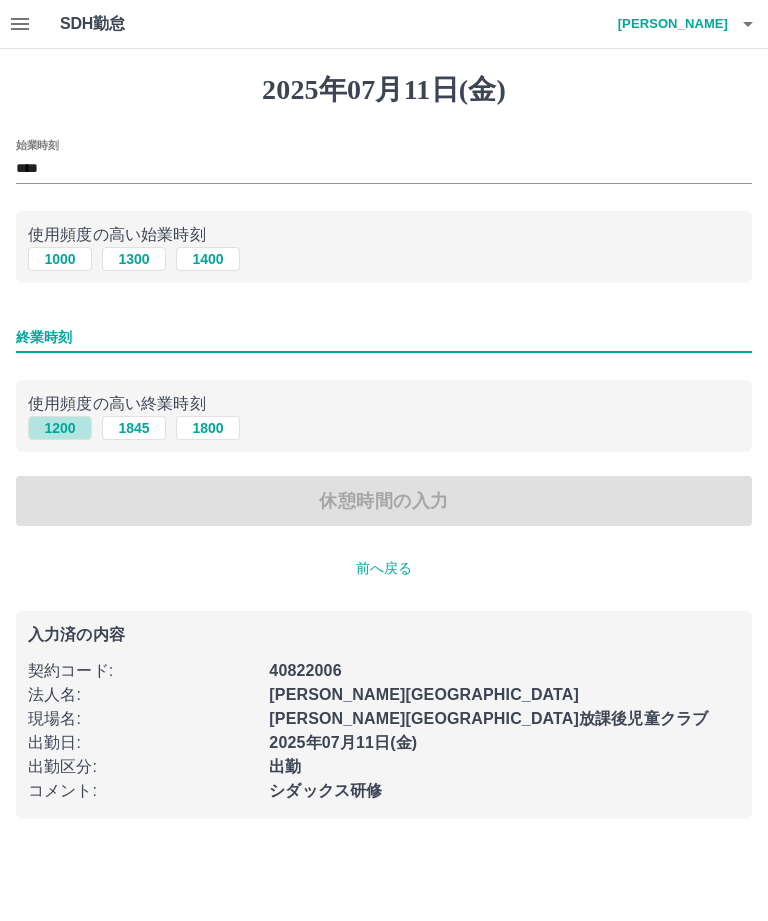 click on "1200" at bounding box center [60, 428] 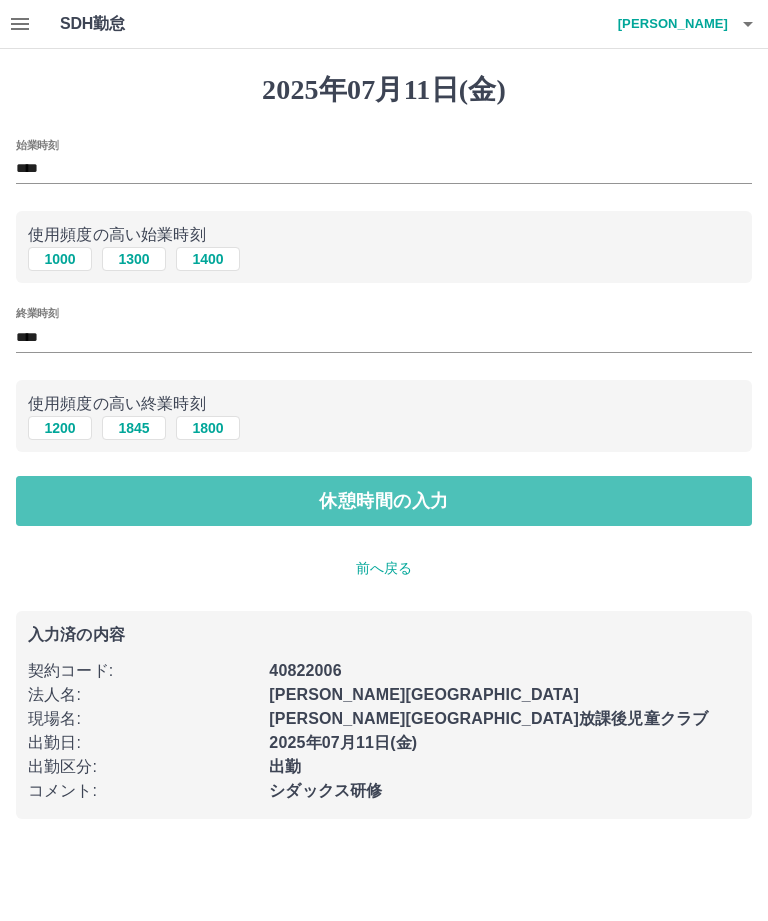 click on "休憩時間の入力" at bounding box center [384, 501] 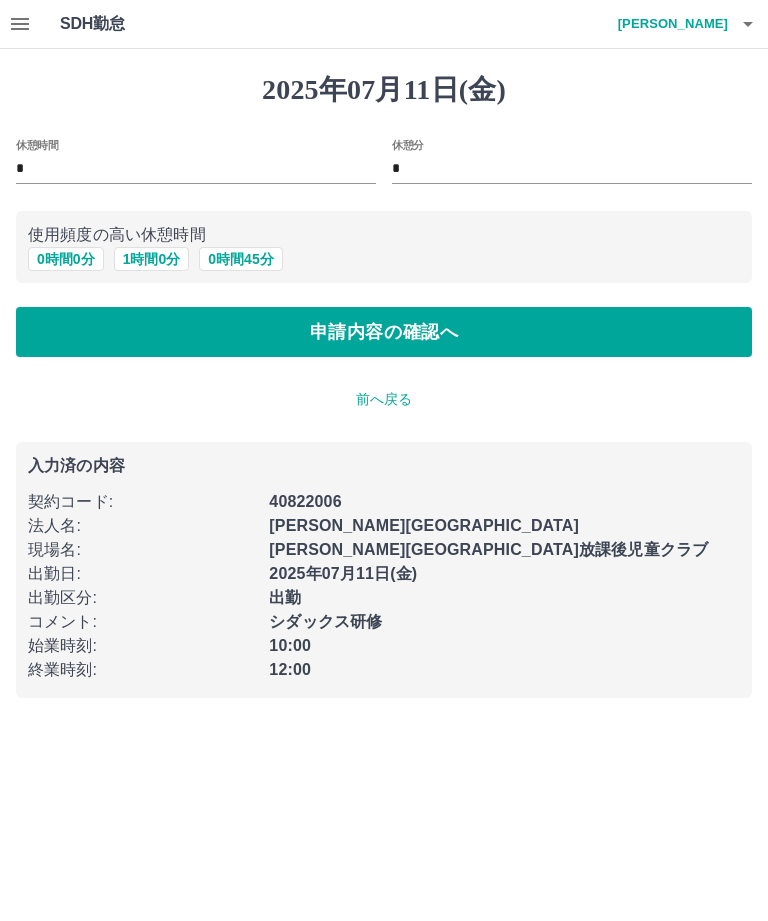 click on "0 時間 0 分" at bounding box center [66, 259] 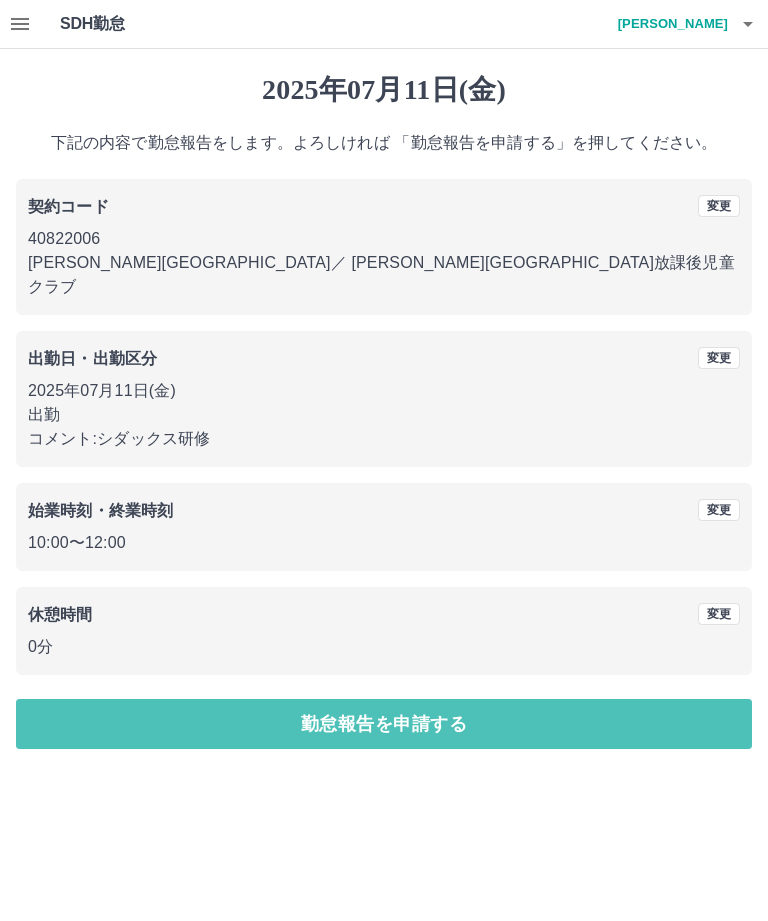 click on "勤怠報告を申請する" at bounding box center (384, 724) 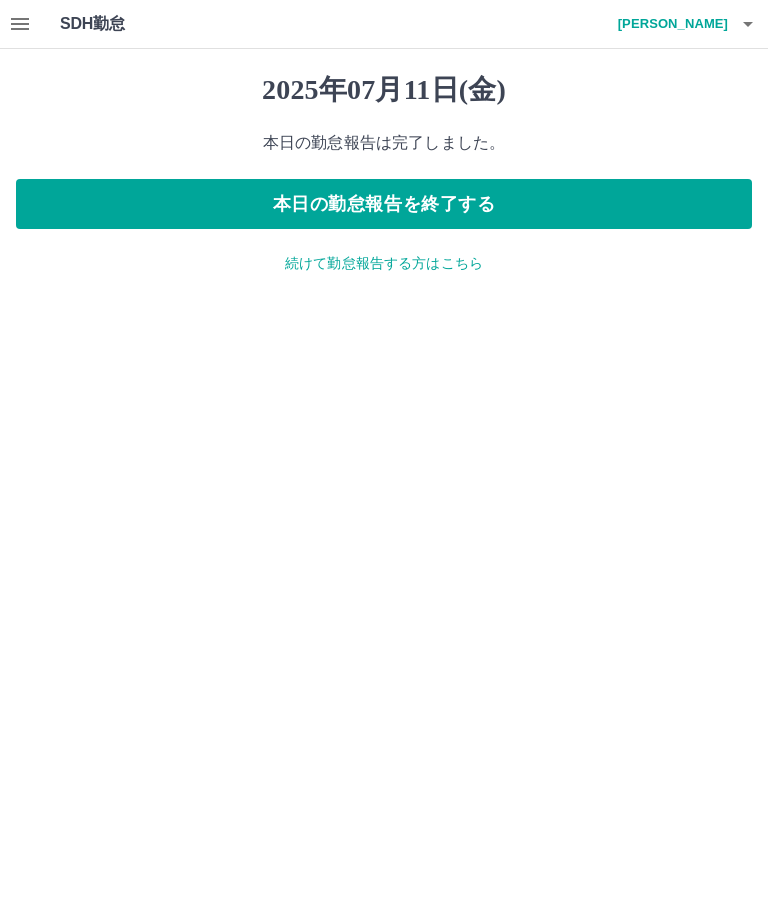 click on "続けて勤怠報告する方はこちら" at bounding box center (384, 263) 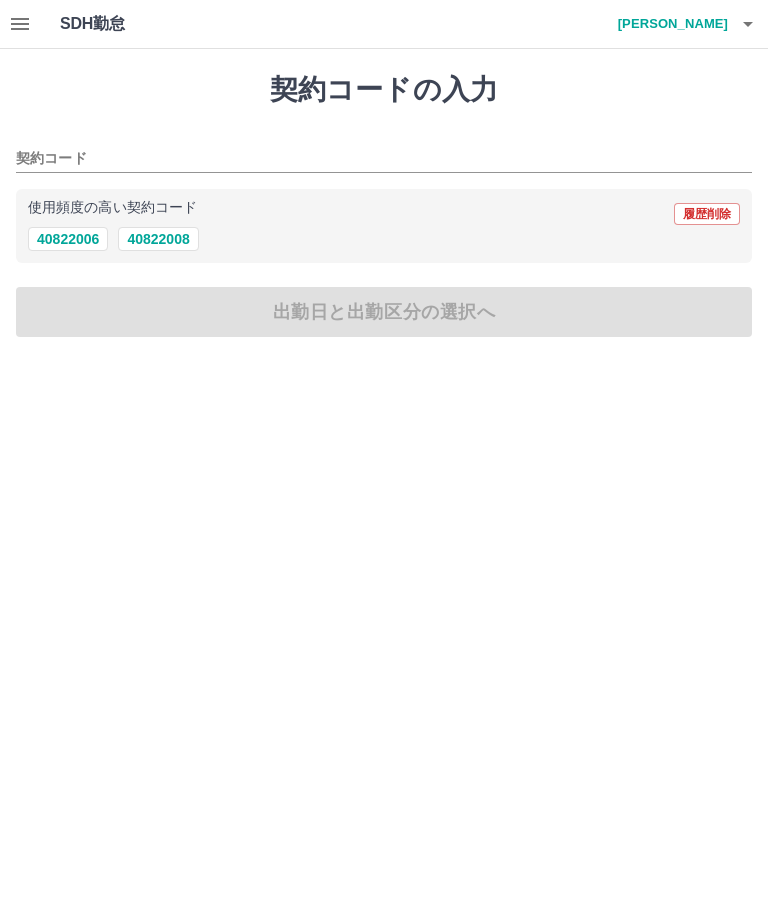click on "40822006" at bounding box center [68, 239] 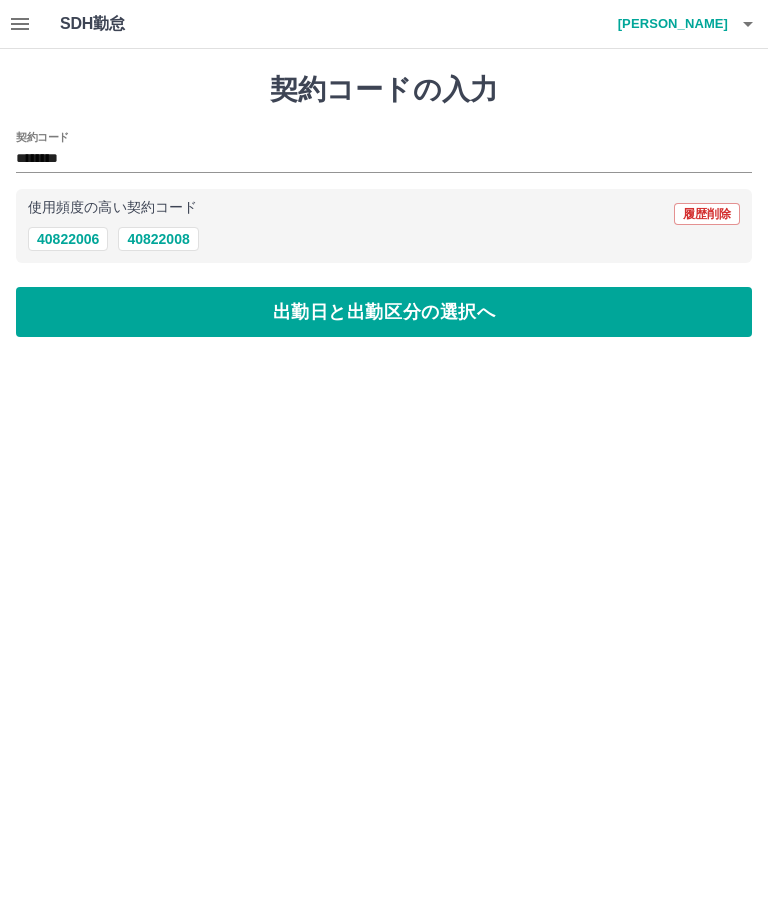 click on "出勤日と出勤区分の選択へ" at bounding box center [384, 312] 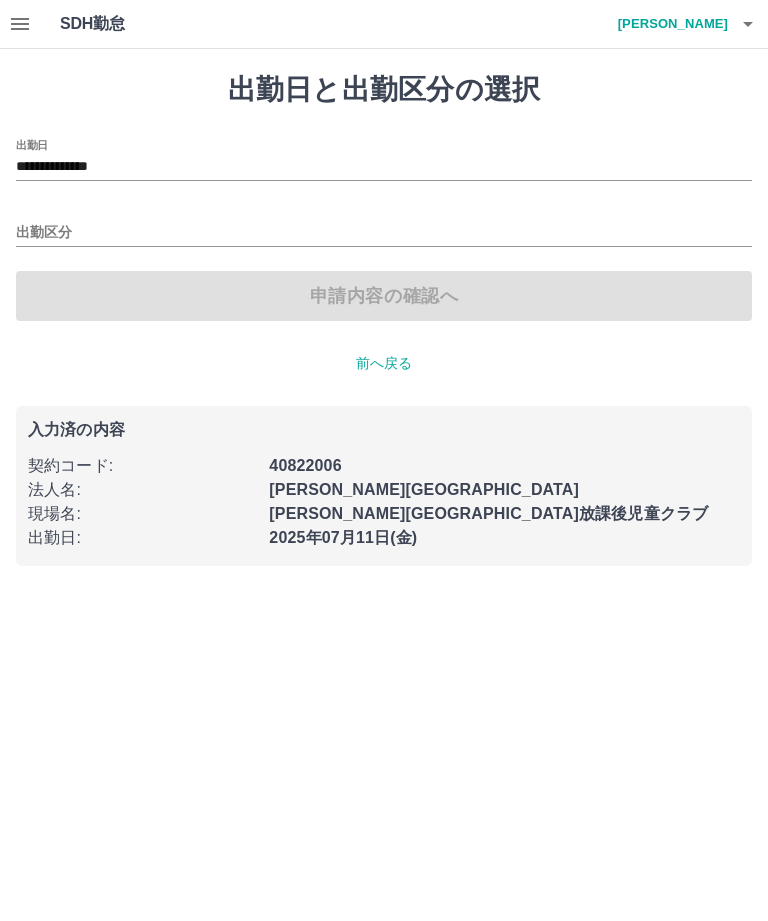 click on "出勤区分" at bounding box center (384, 233) 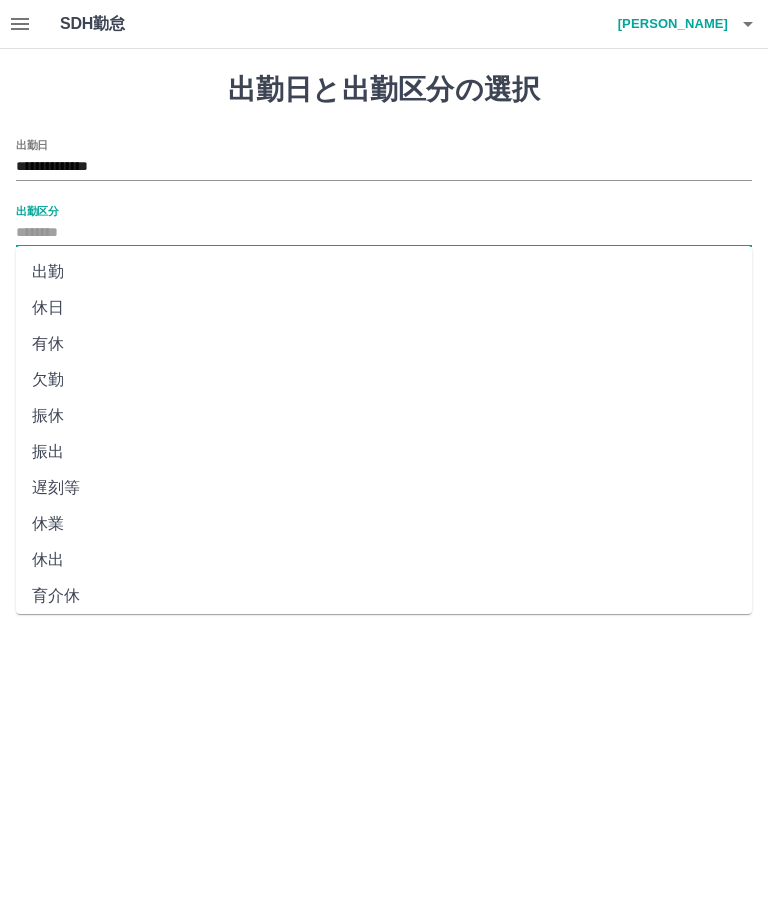 click on "出勤" at bounding box center (384, 272) 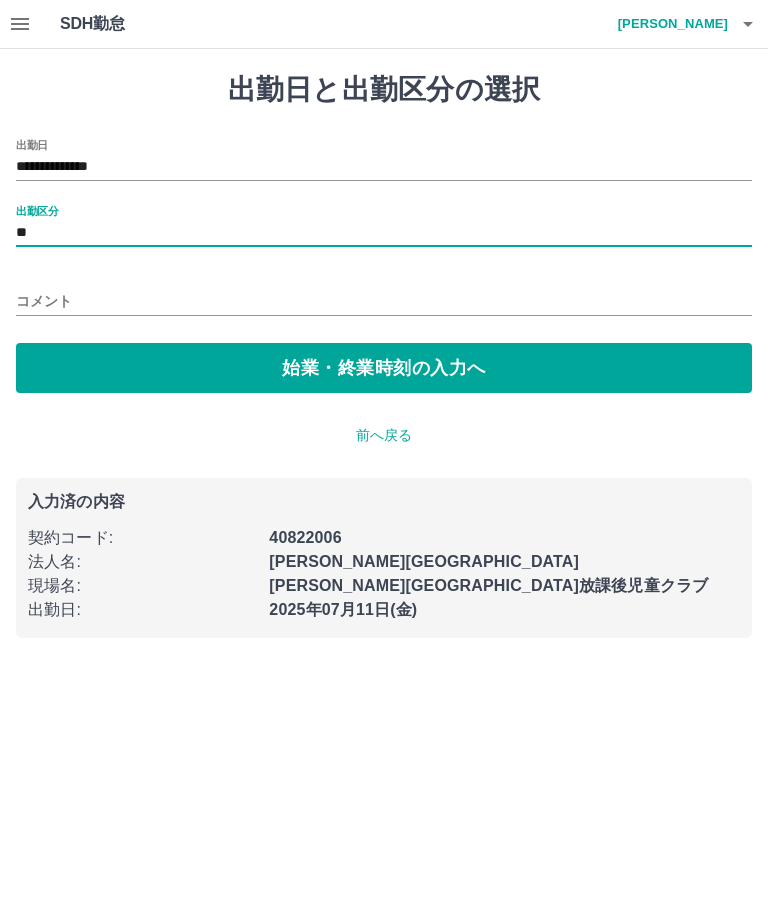 click on "**********" at bounding box center [384, 355] 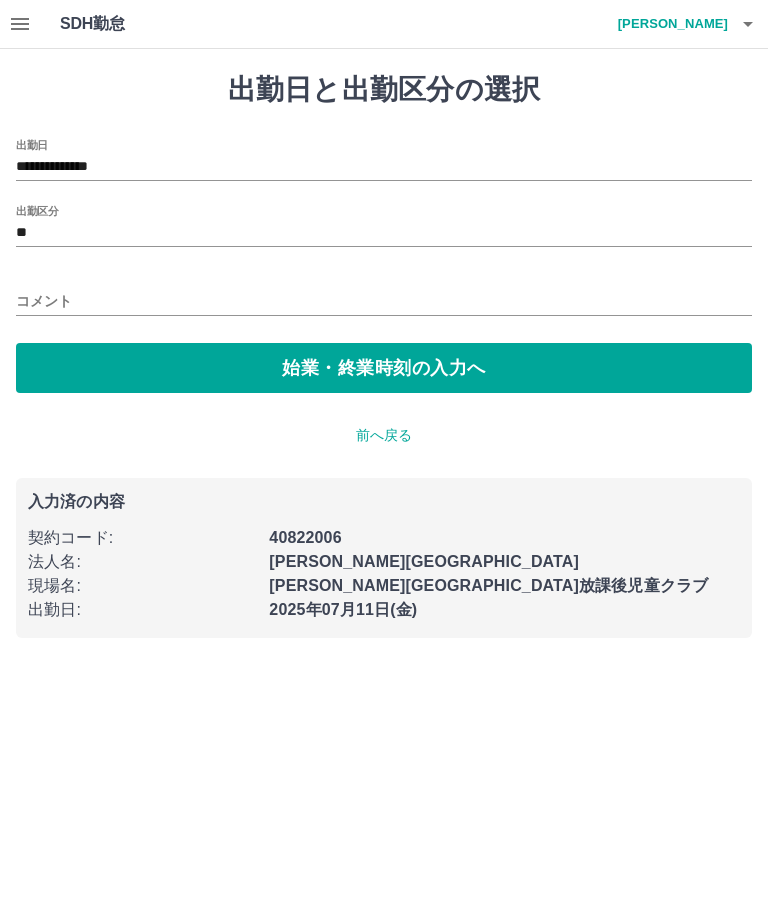 click on "始業・終業時刻の入力へ" at bounding box center (384, 368) 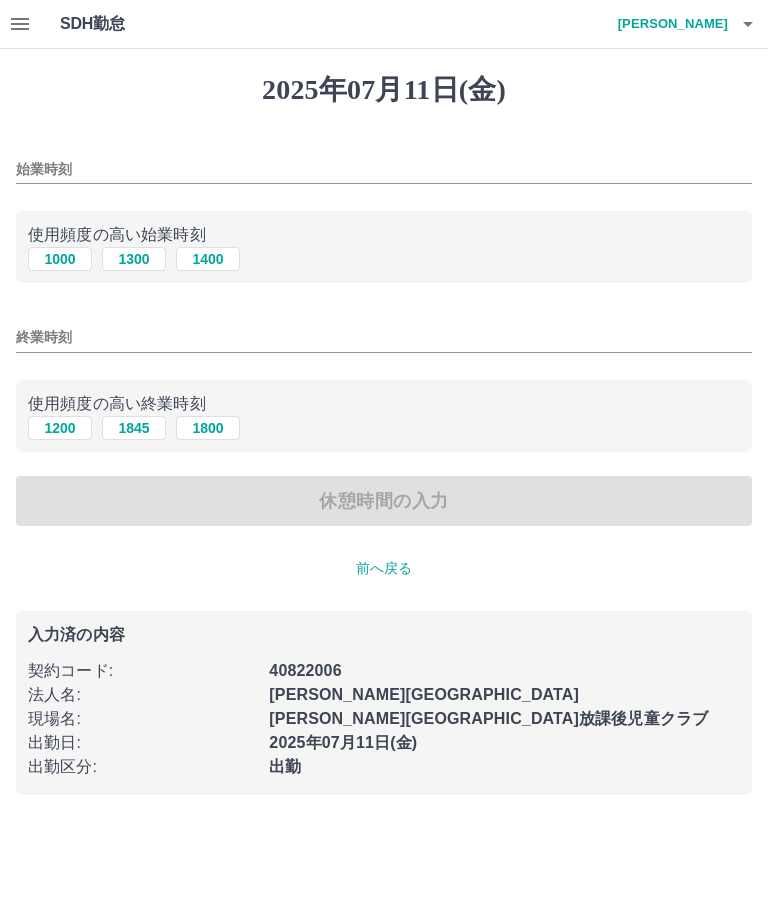 click on "1300" at bounding box center (134, 259) 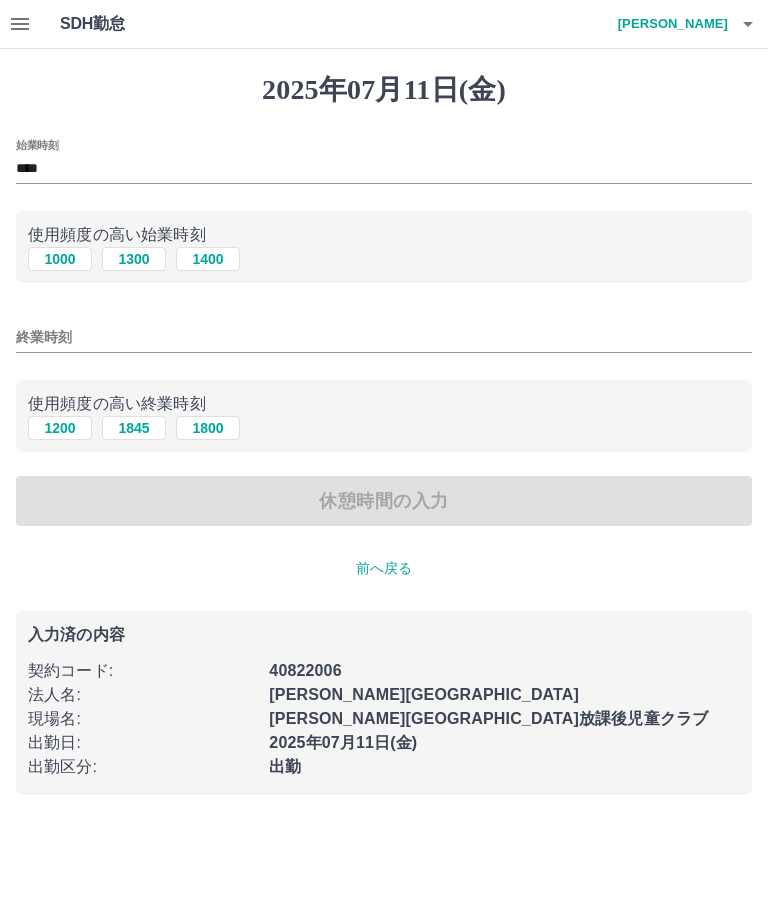 click on "終業時刻" at bounding box center (384, 337) 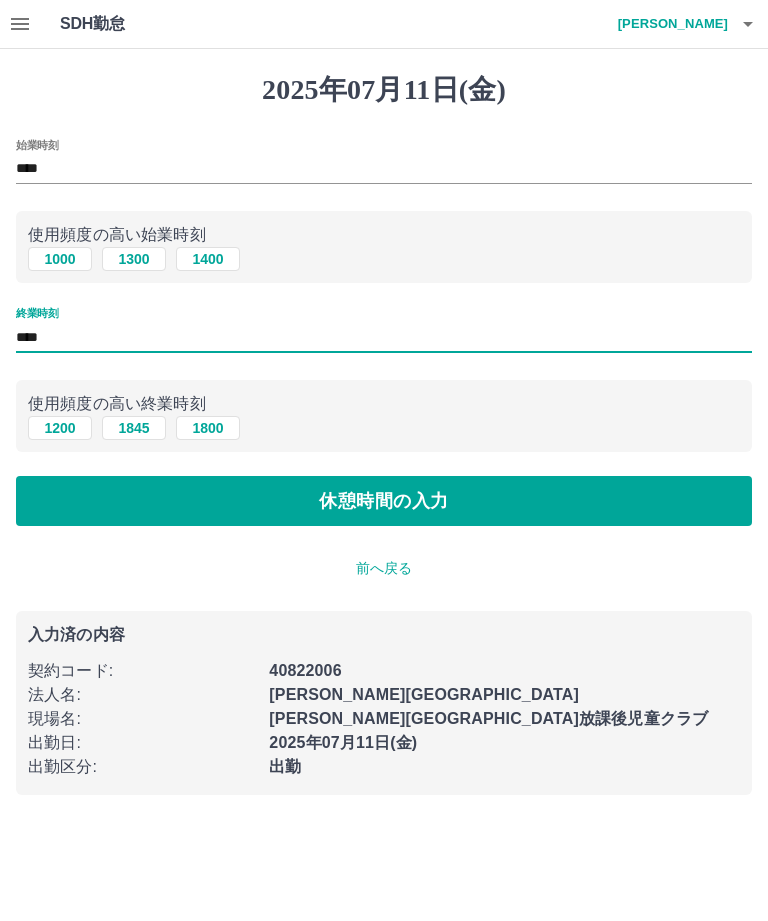 type on "****" 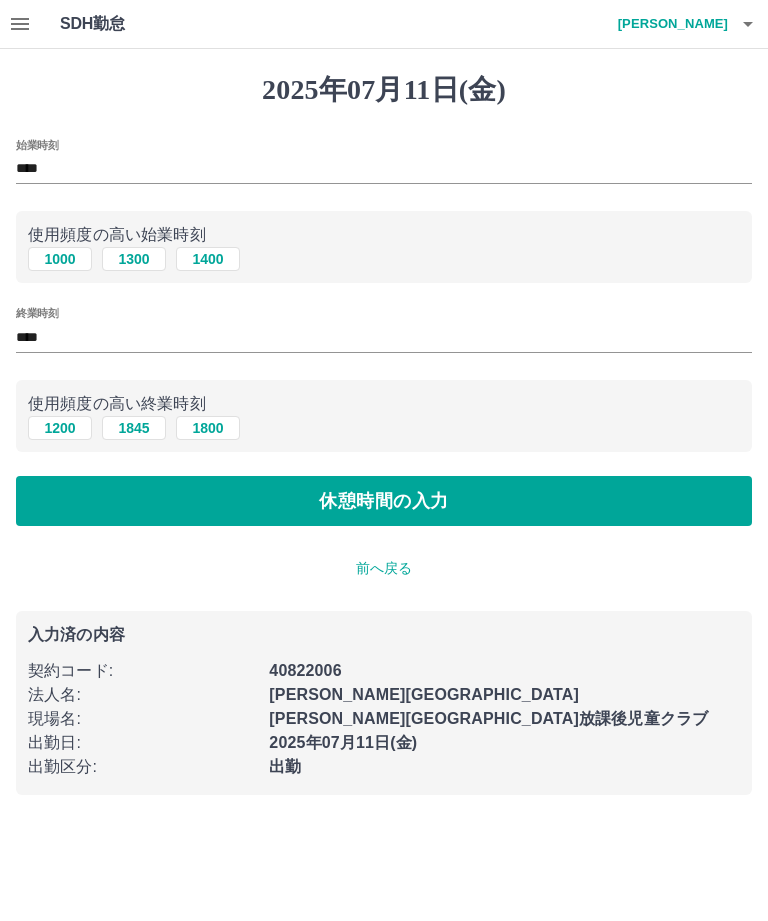 click on "休憩時間の入力" at bounding box center [384, 501] 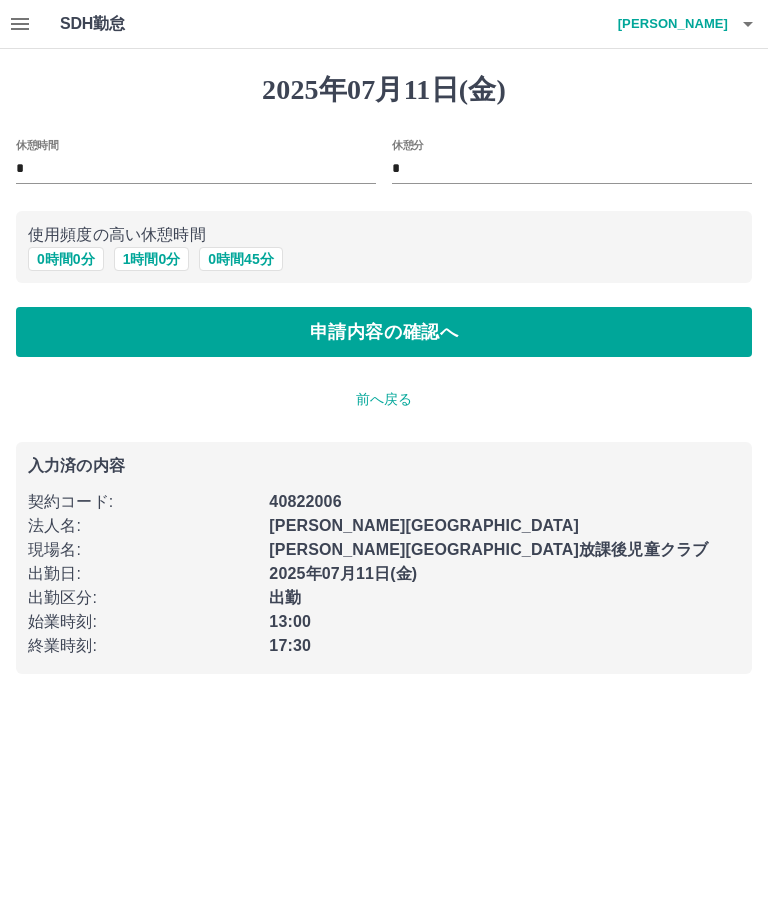 click on "0 時間 0 分" at bounding box center (66, 259) 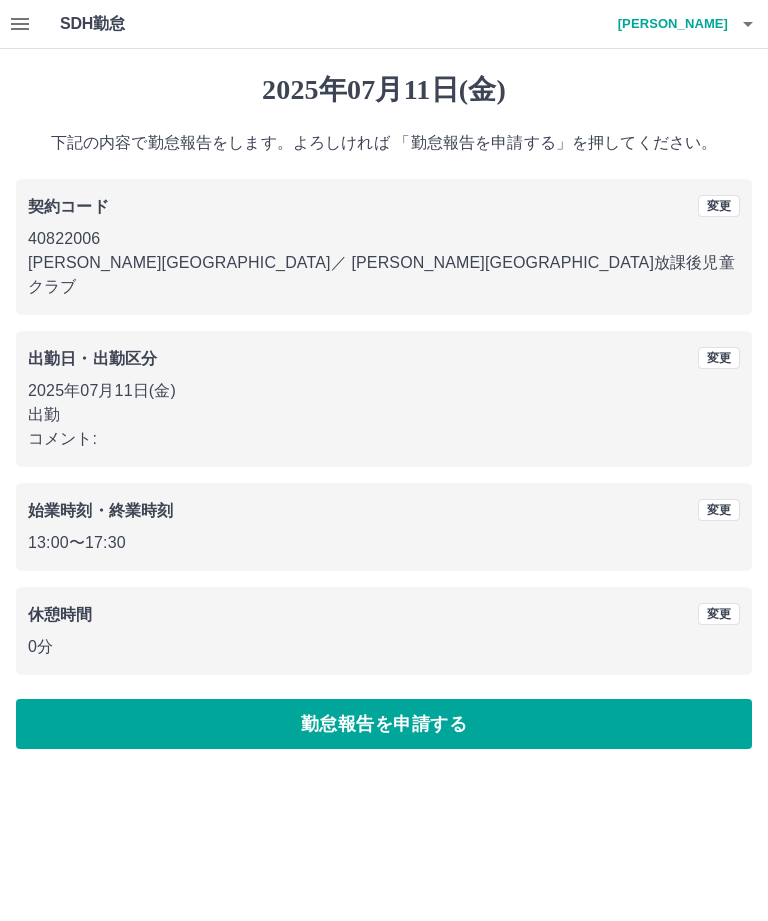 click on "勤怠報告を申請する" at bounding box center [384, 724] 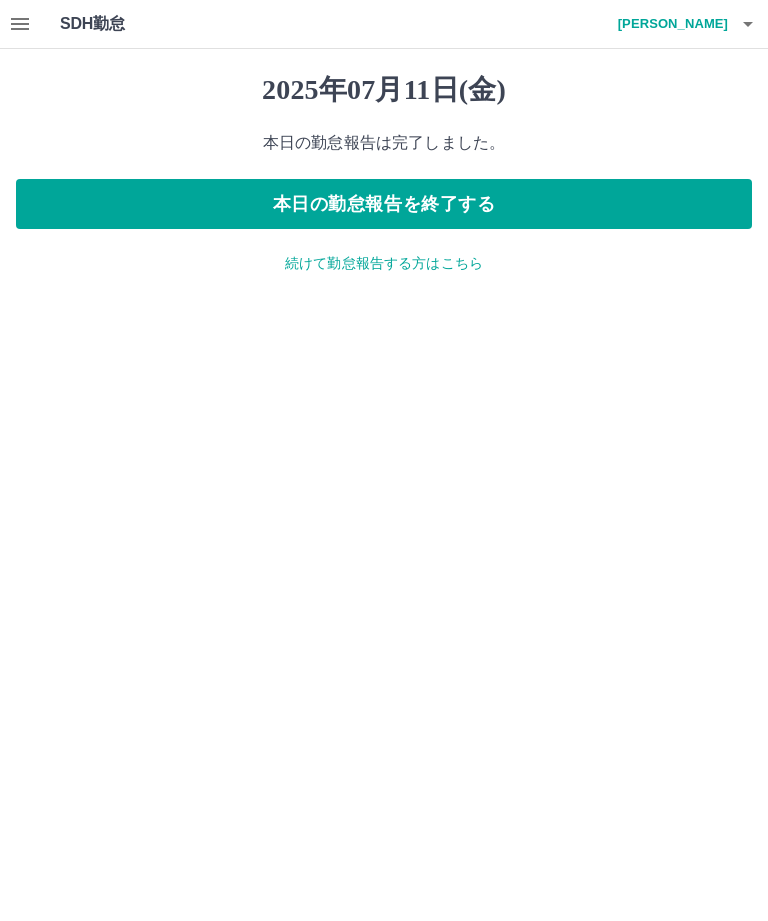 click 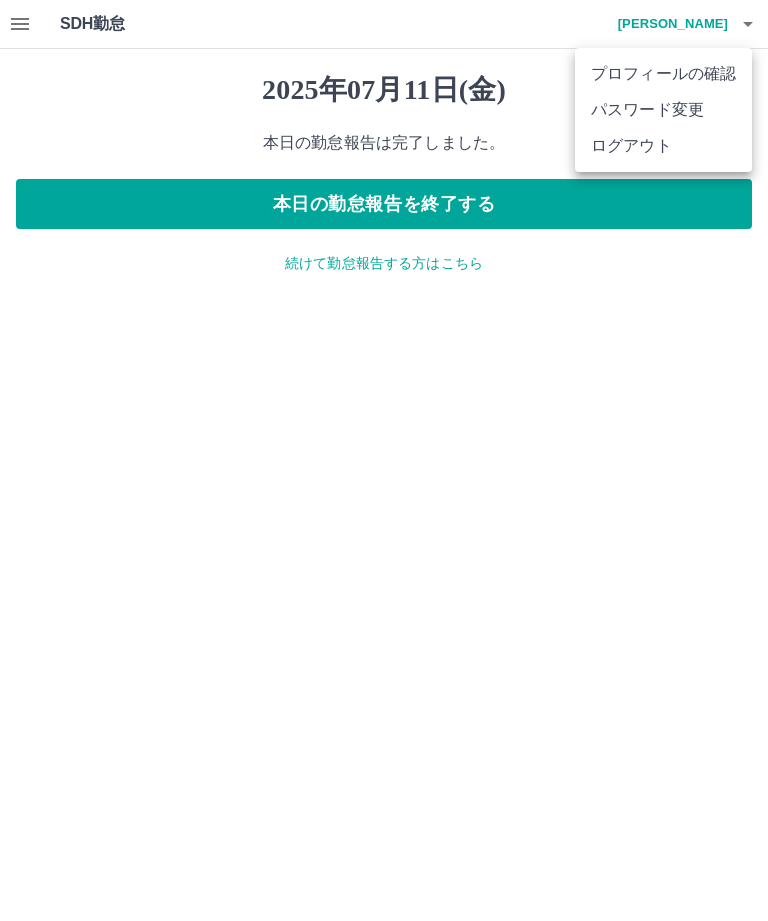click on "ログアウト" at bounding box center (663, 146) 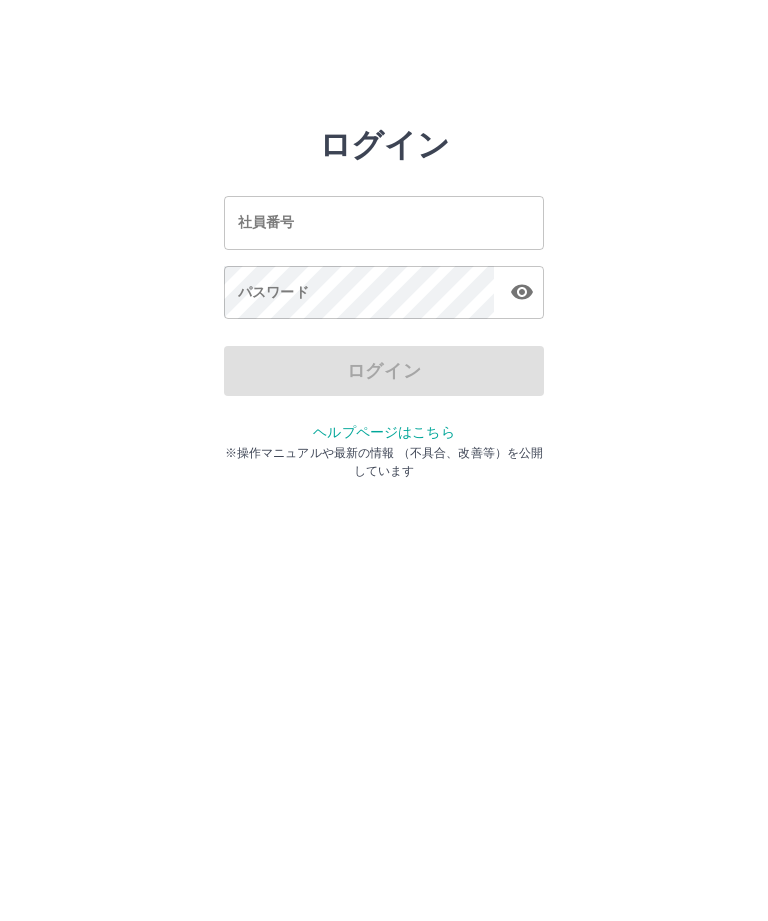 scroll, scrollTop: 0, scrollLeft: 0, axis: both 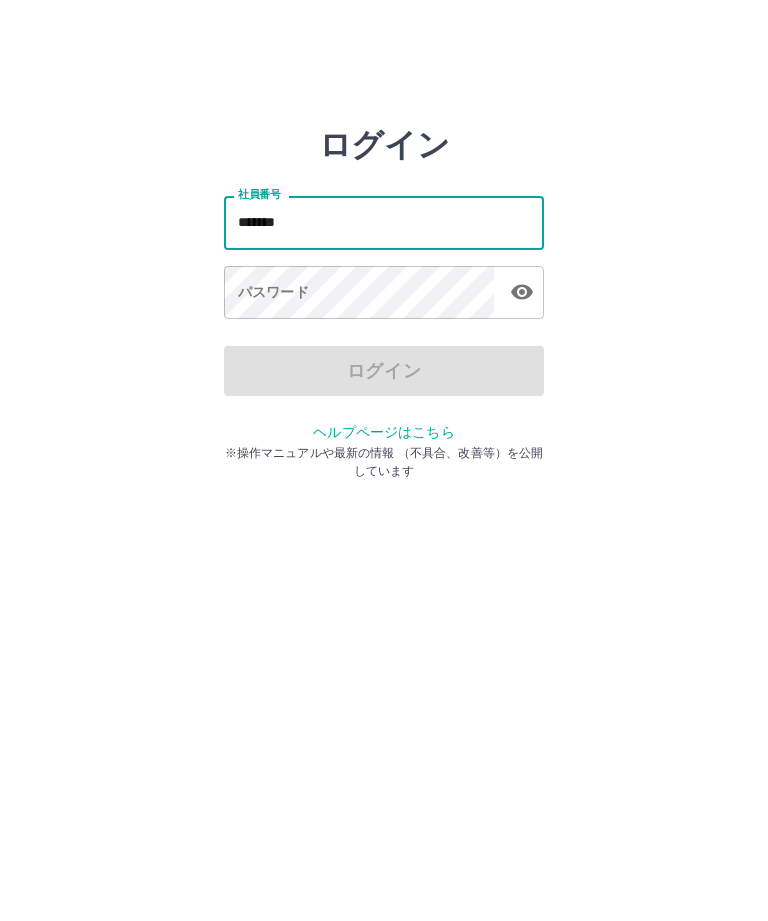 type on "*******" 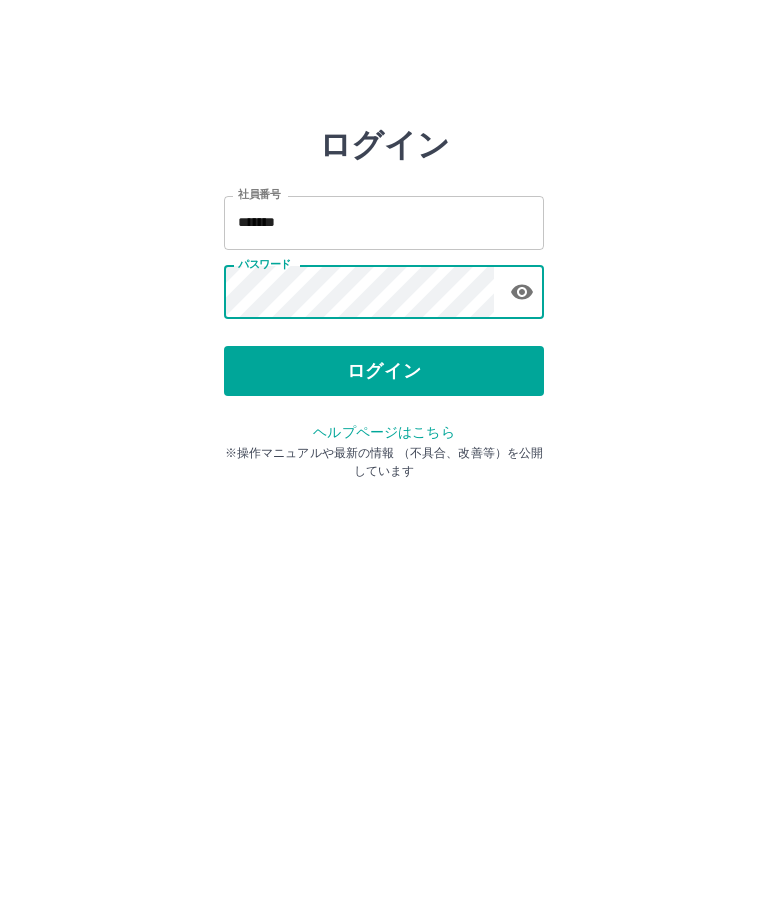 click at bounding box center (522, 292) 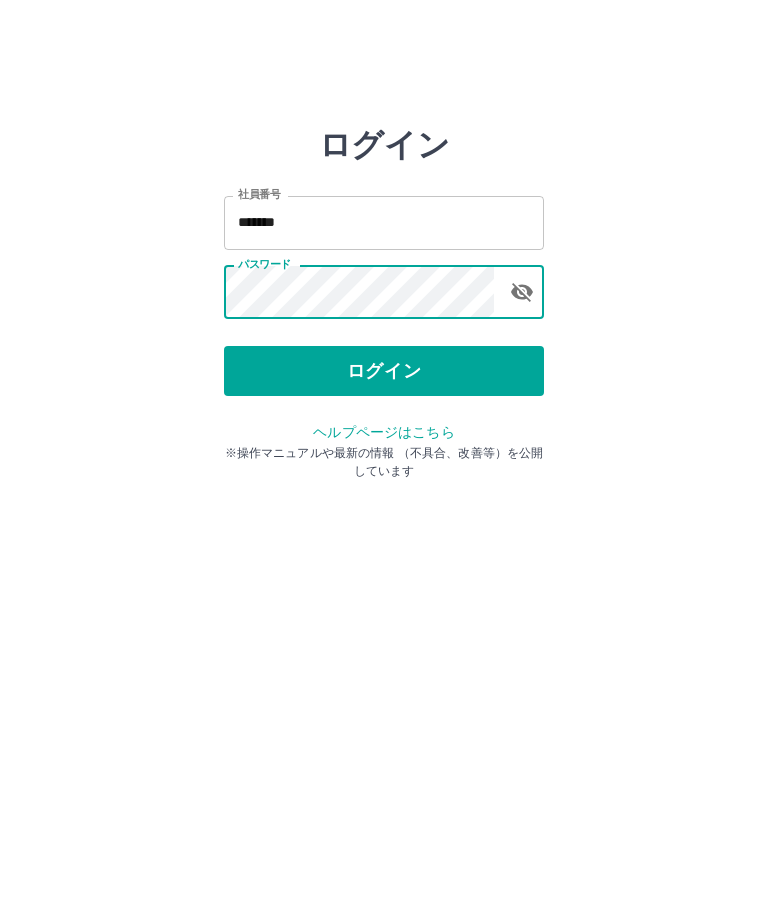 click on "ログイン" at bounding box center [384, 371] 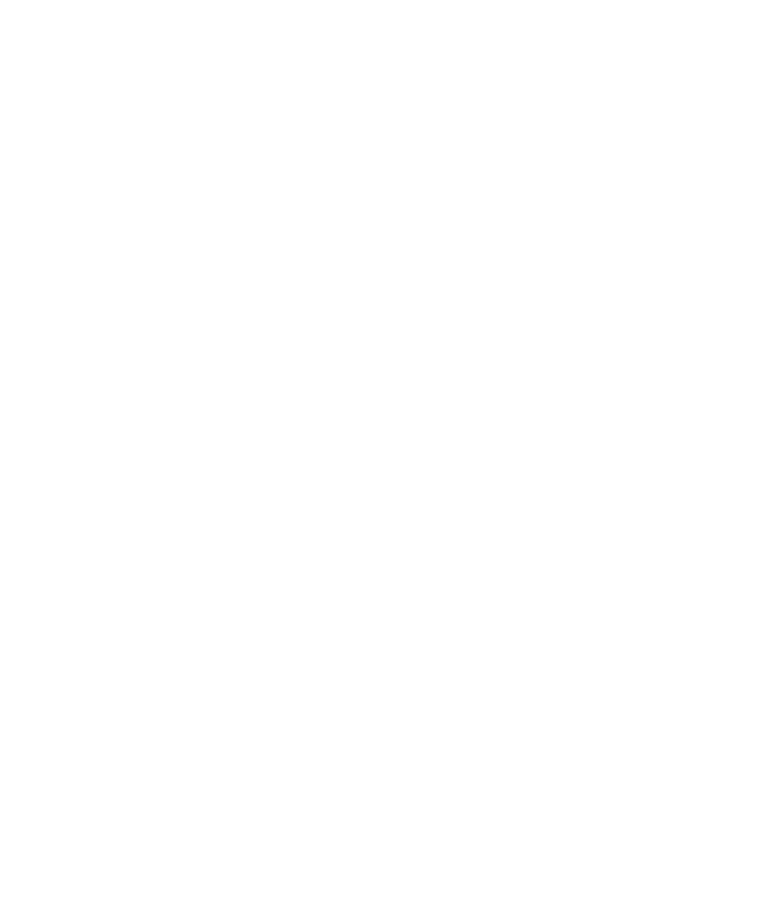 scroll, scrollTop: 0, scrollLeft: 0, axis: both 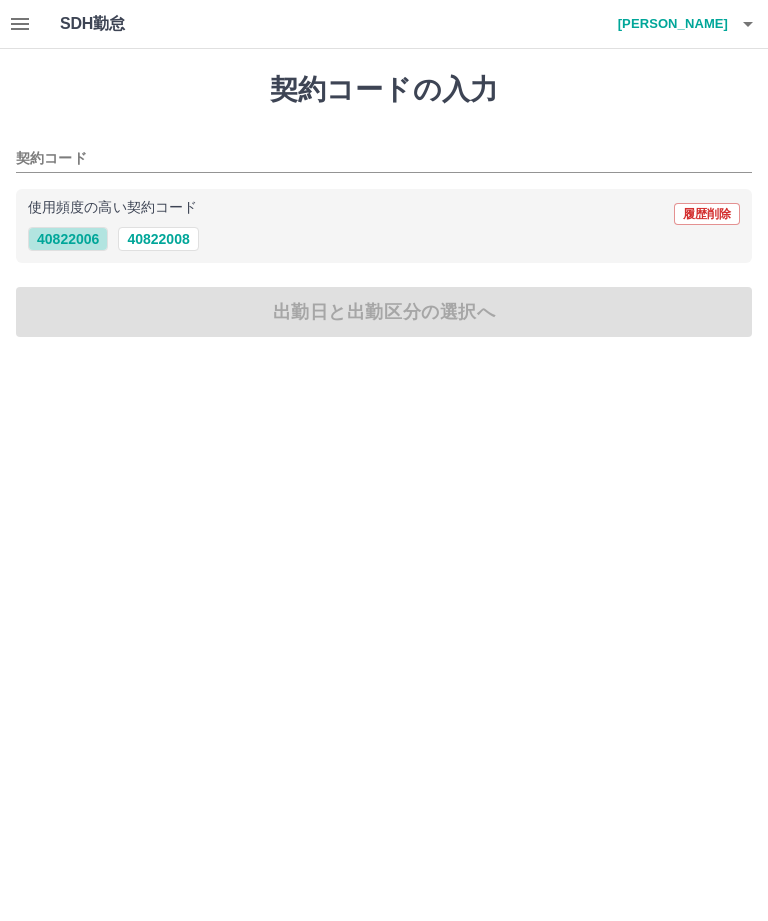 click on "40822006" at bounding box center [68, 239] 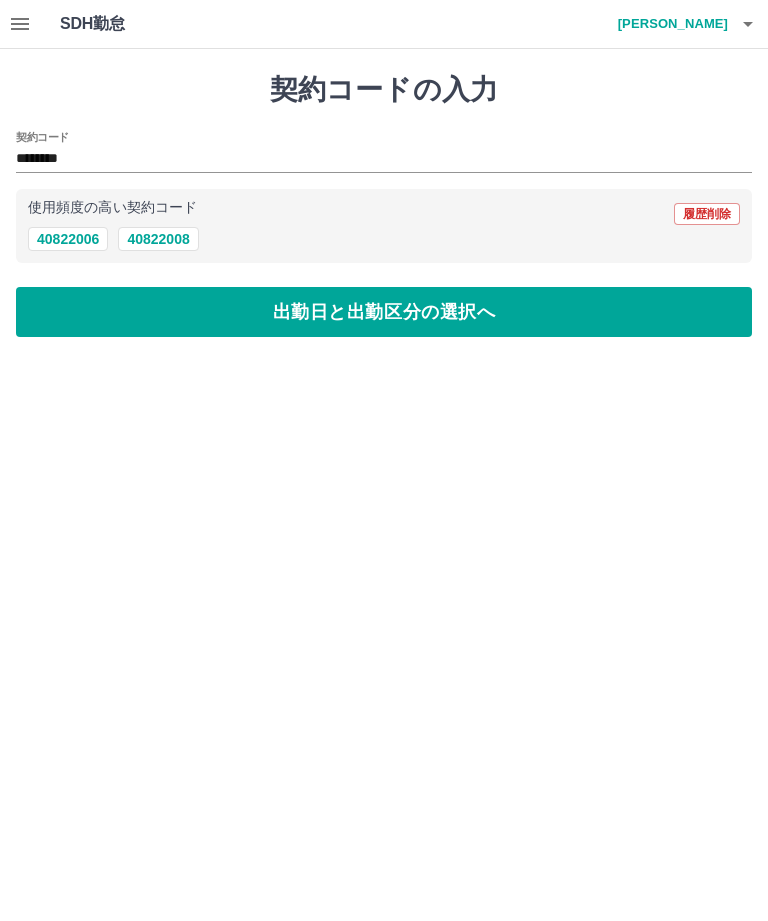 click on "出勤日と出勤区分の選択へ" at bounding box center [384, 312] 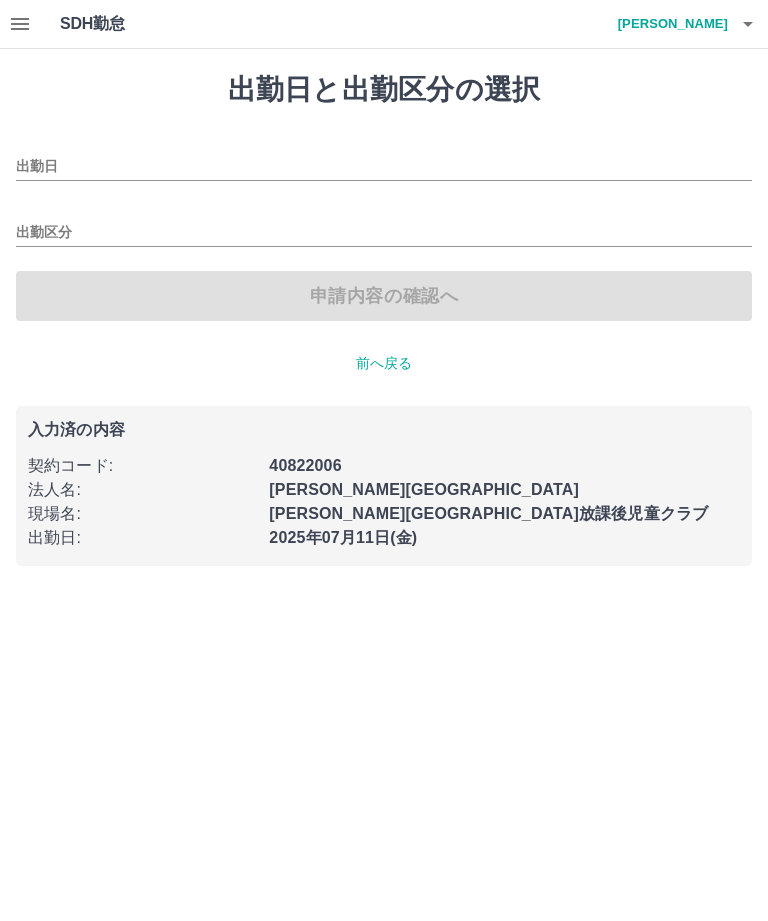 type on "**********" 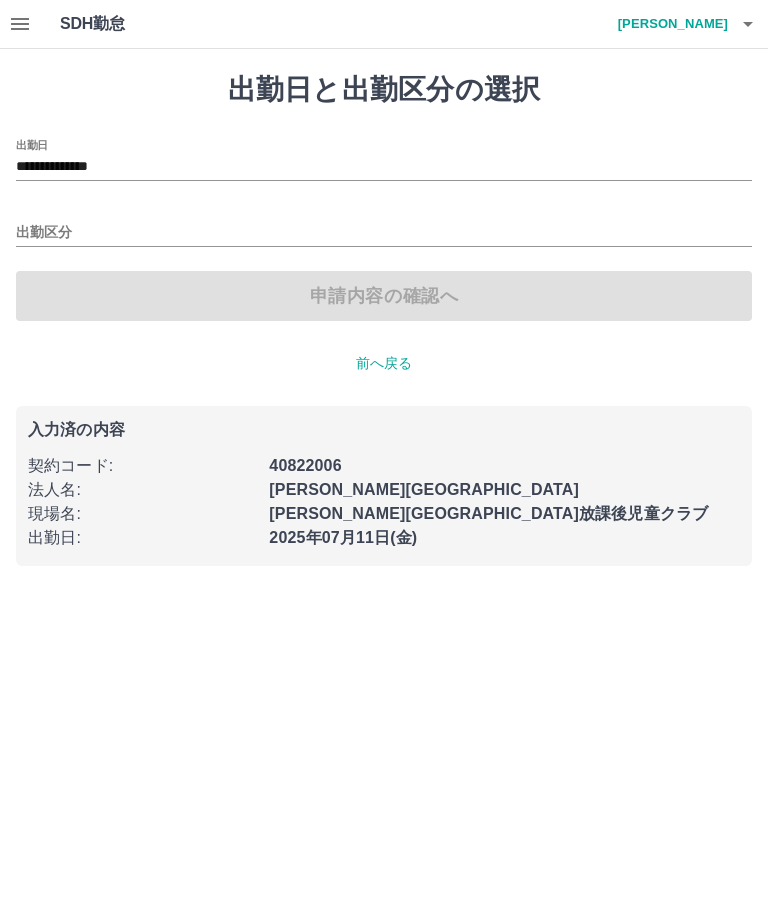 click on "出勤区分" at bounding box center [384, 233] 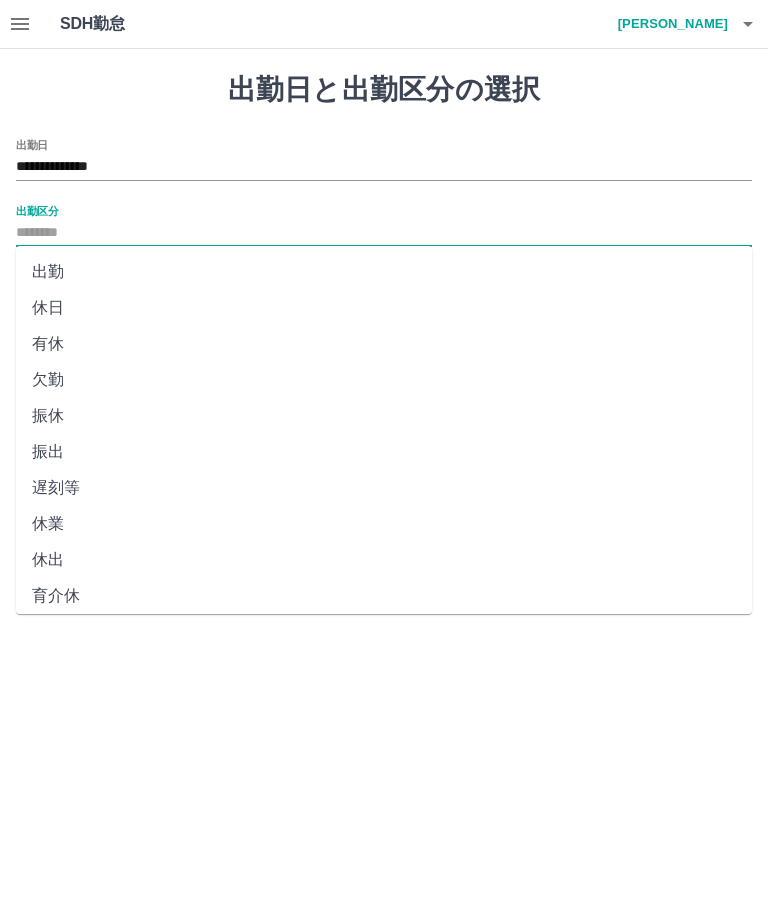 click on "出勤" at bounding box center (384, 272) 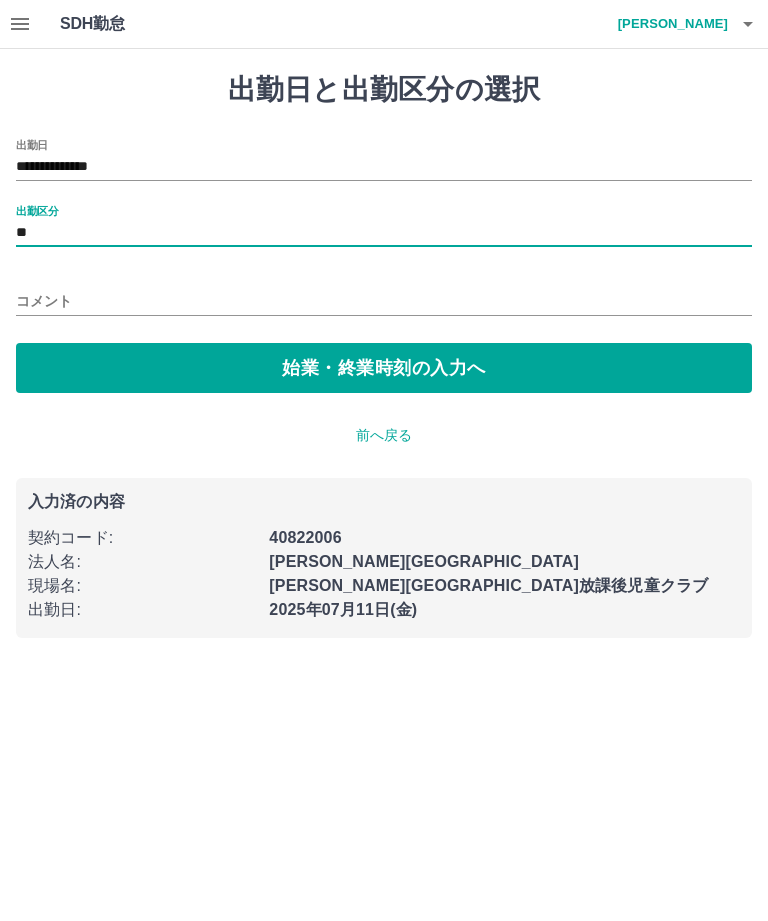 click on "始業・終業時刻の入力へ" at bounding box center (384, 368) 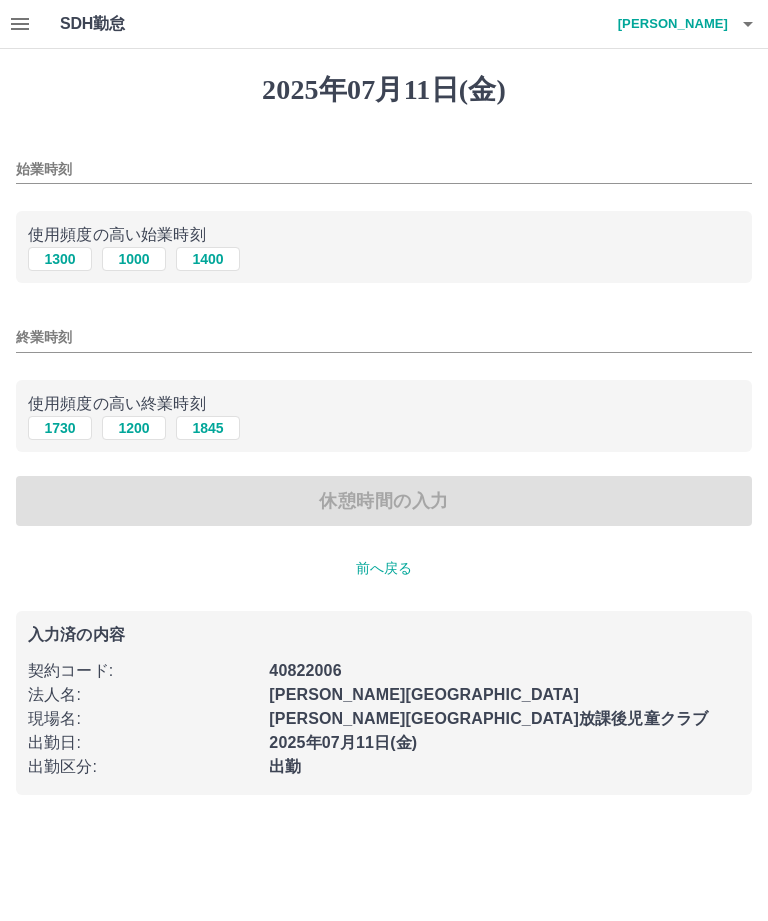 click on "1000" at bounding box center (134, 259) 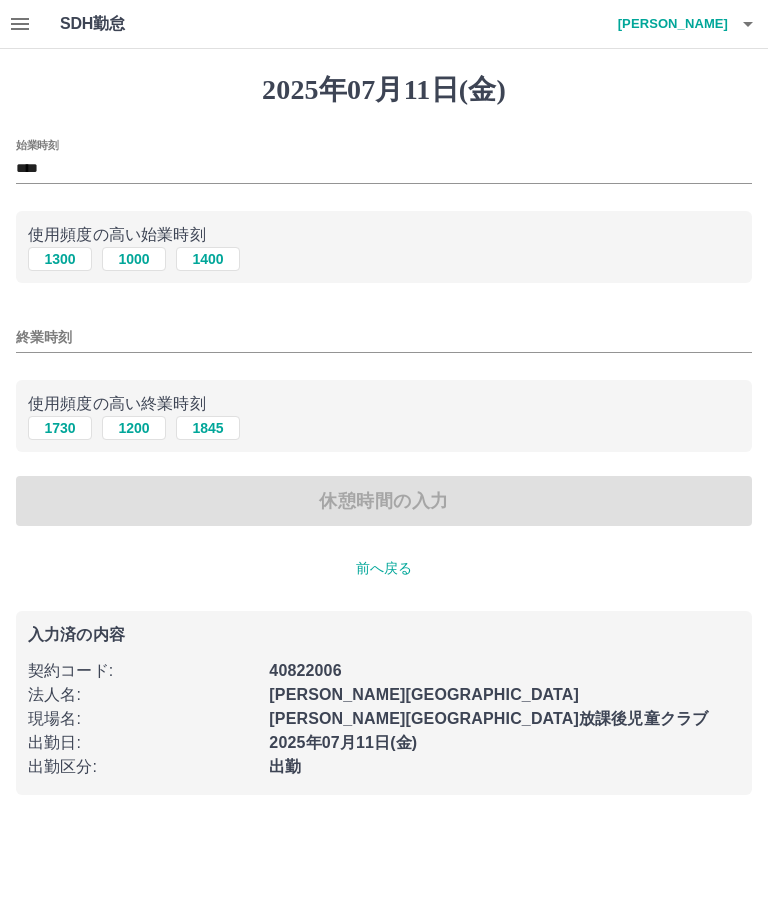 click on "1200" at bounding box center [134, 428] 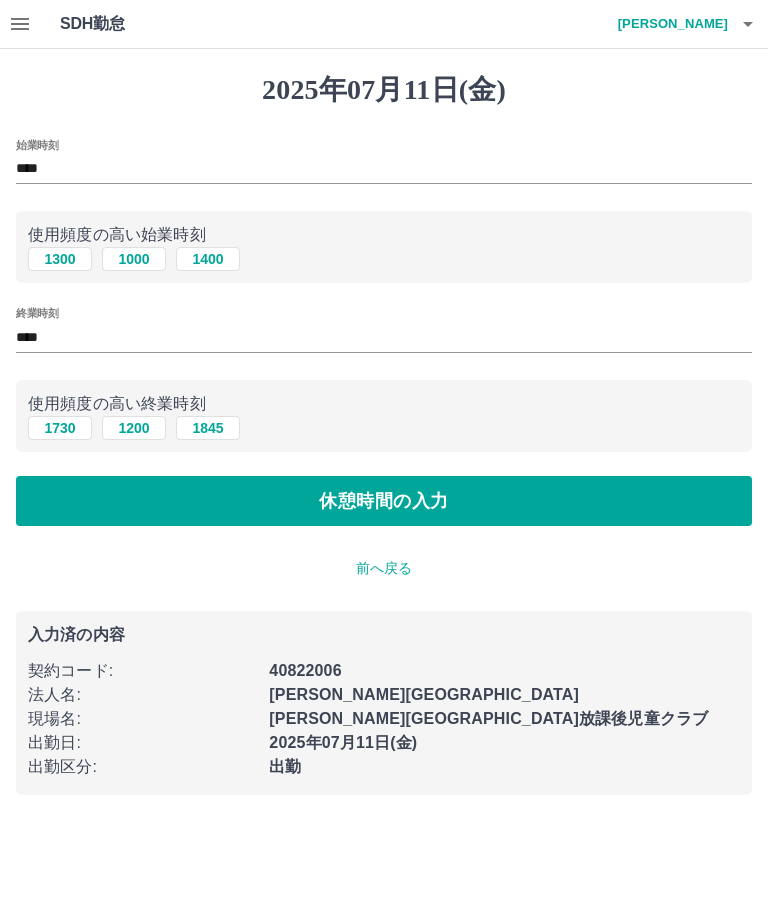 click on "休憩時間の入力" at bounding box center (384, 501) 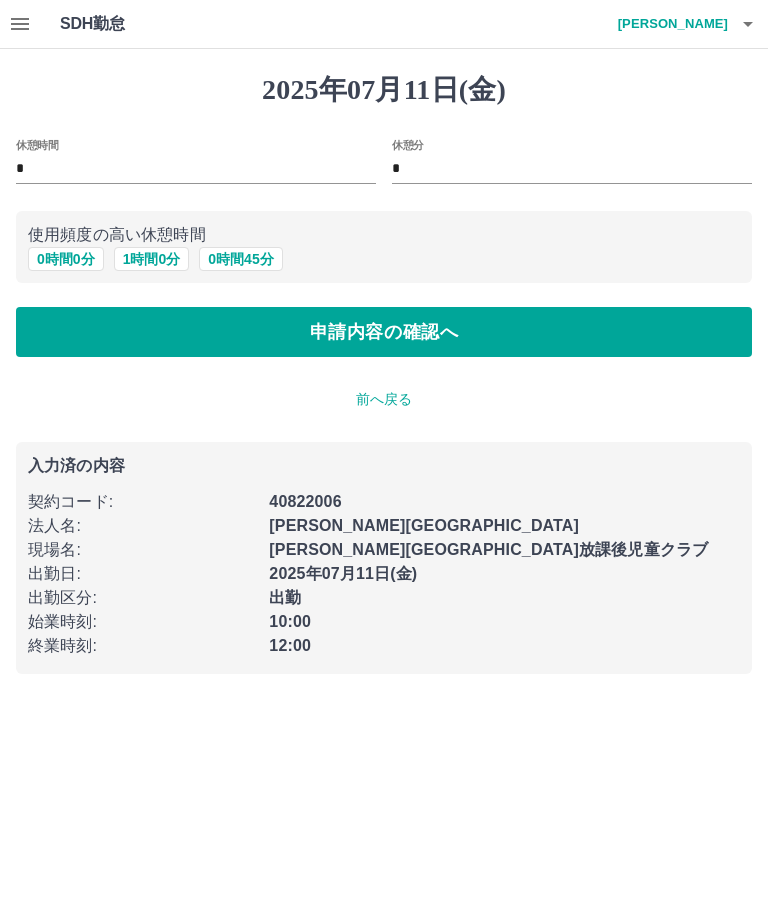 click on "前へ戻る" at bounding box center (384, 399) 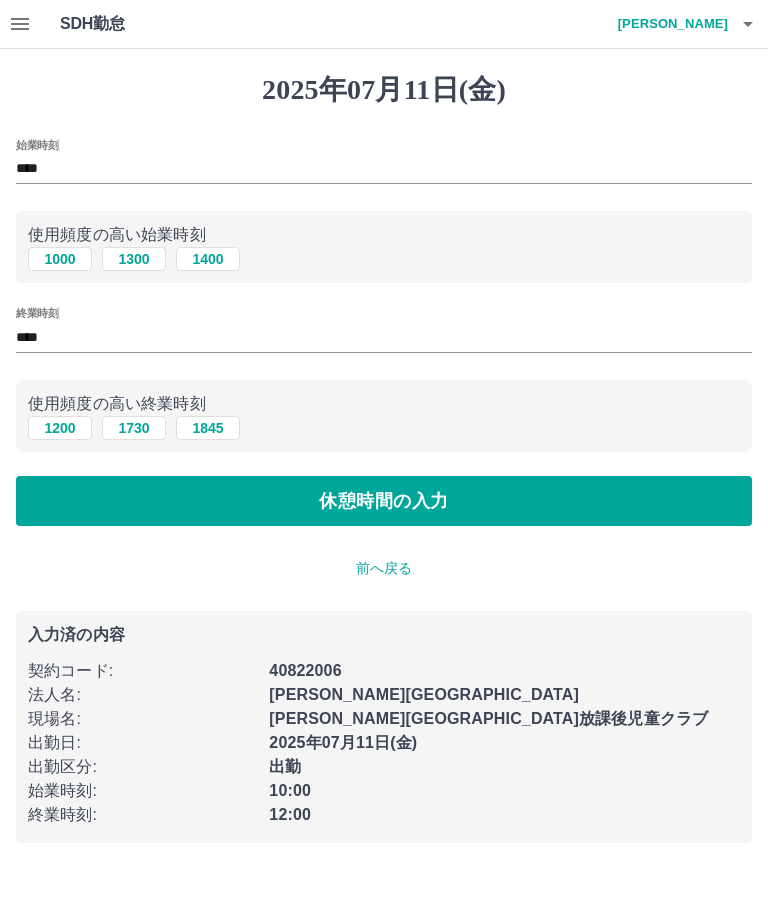 click on "前へ戻る" at bounding box center [384, 568] 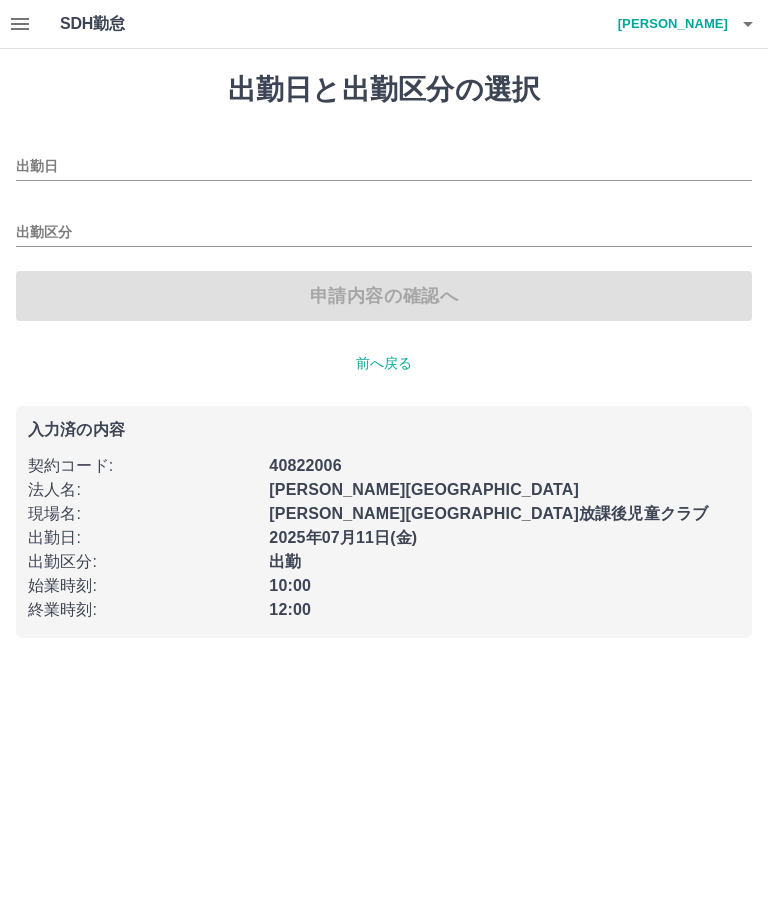 type on "**********" 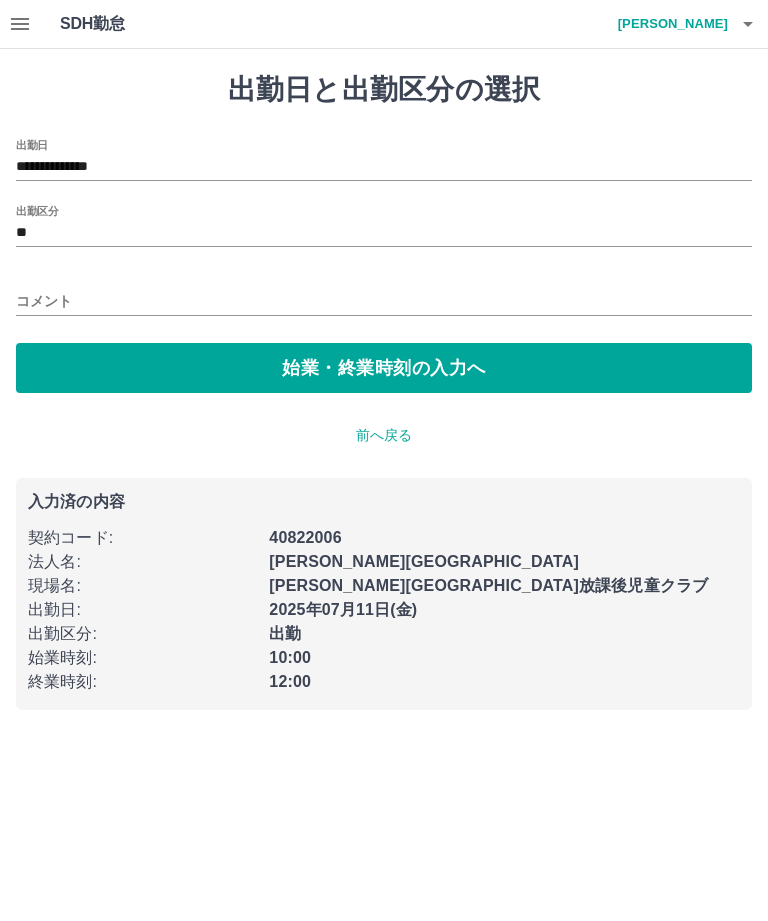 click on "コメント" at bounding box center (384, 301) 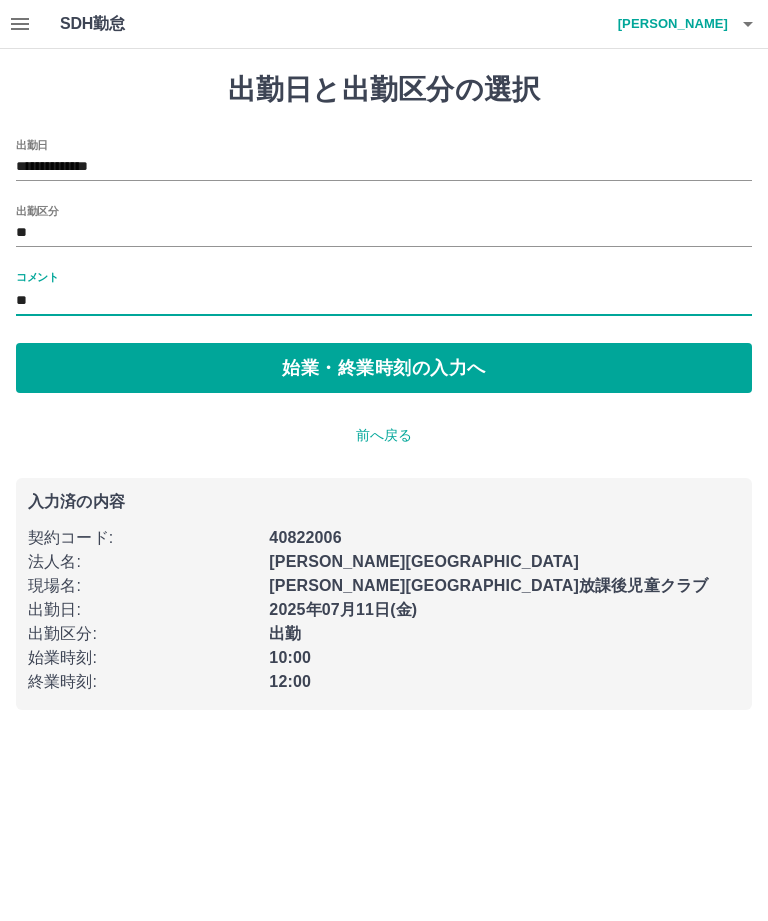 type on "**" 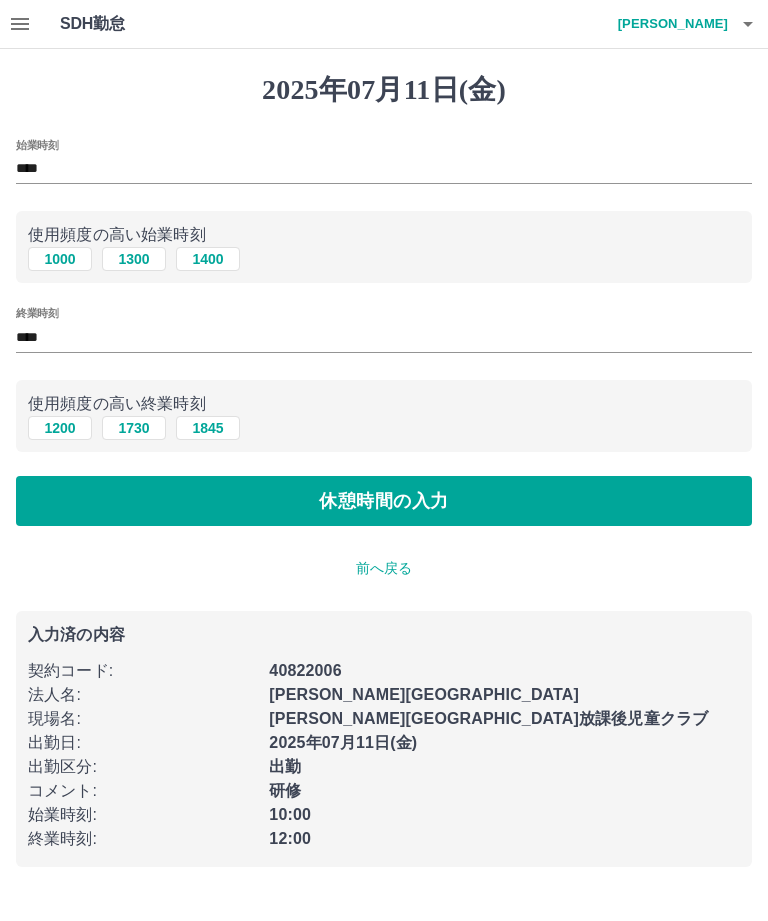 click on "休憩時間の入力" at bounding box center [384, 501] 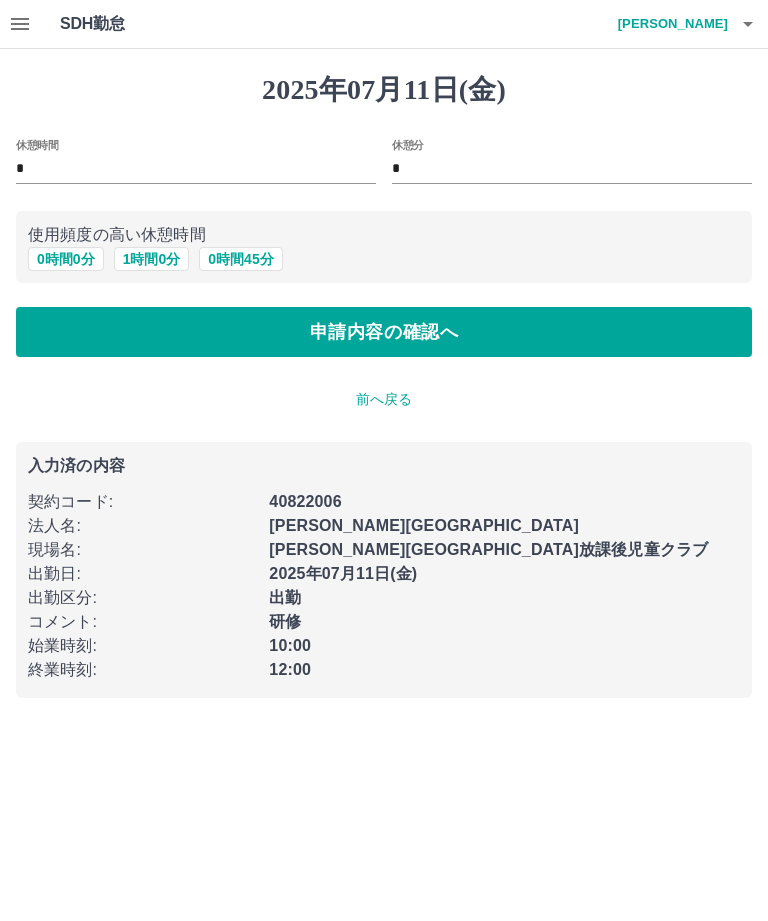 click on "申請内容の確認へ" at bounding box center (384, 332) 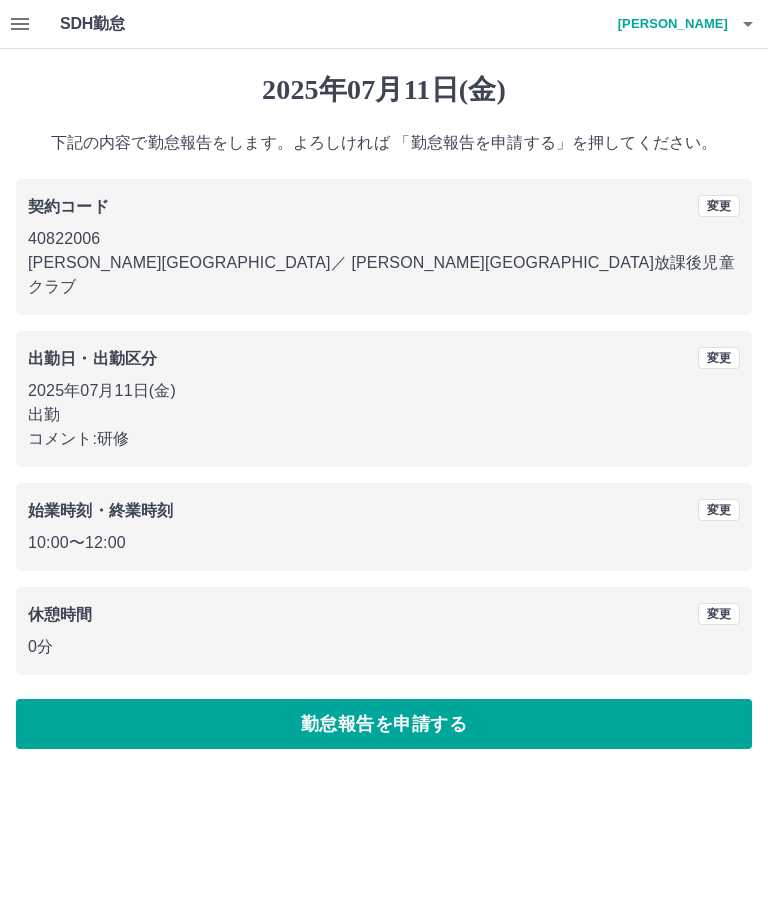 click on "勤怠報告を申請する" at bounding box center (384, 724) 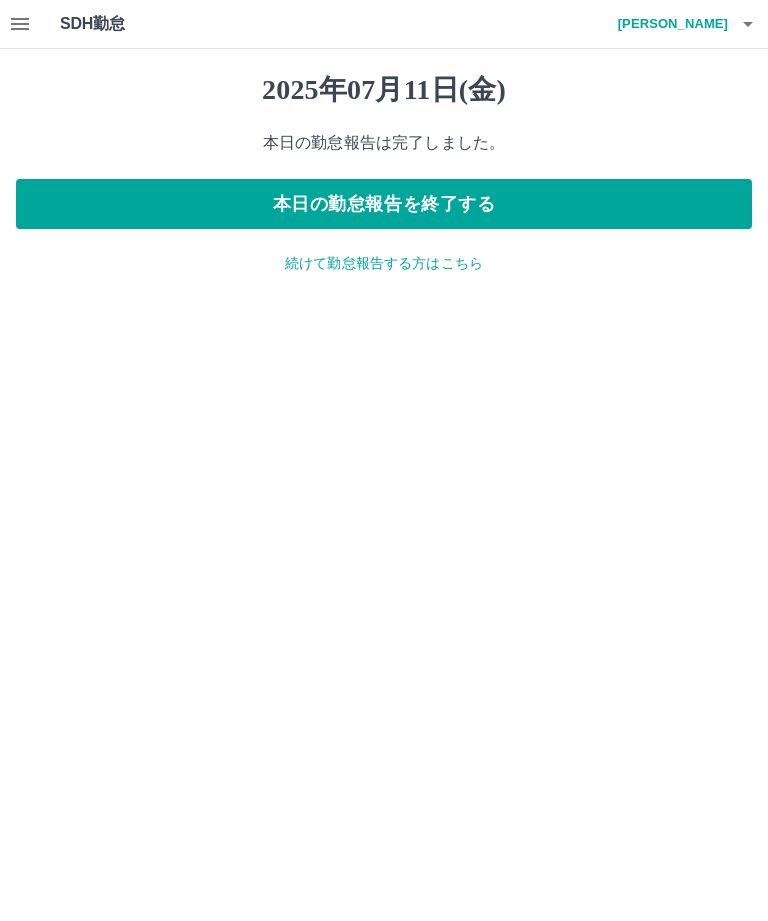 click on "続けて勤怠報告する方はこちら" at bounding box center [384, 263] 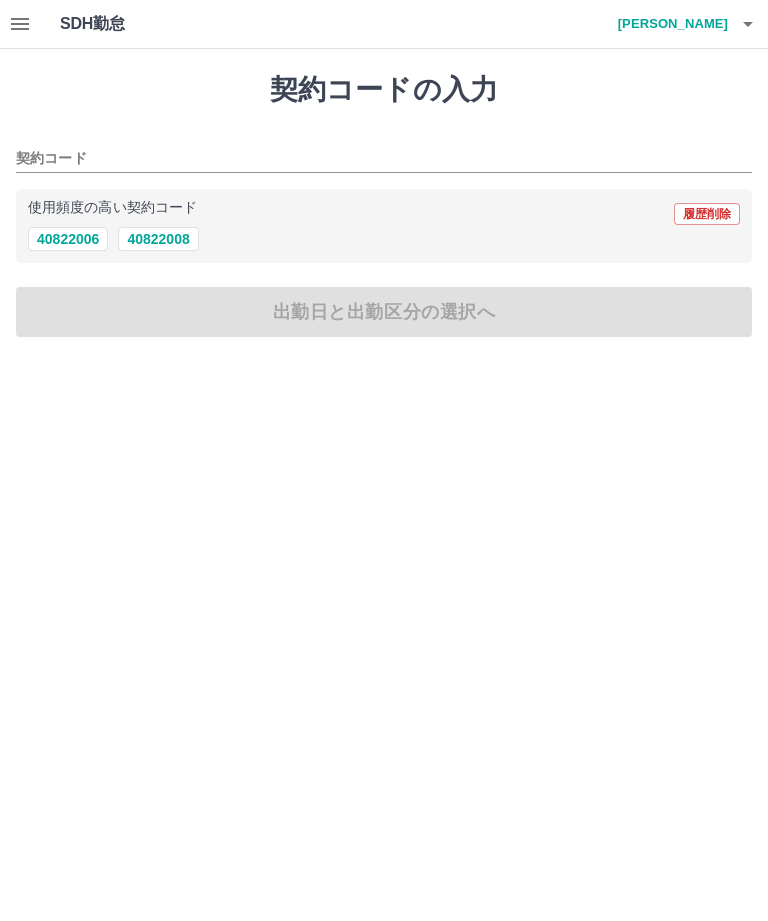 click on "40822006" at bounding box center (68, 239) 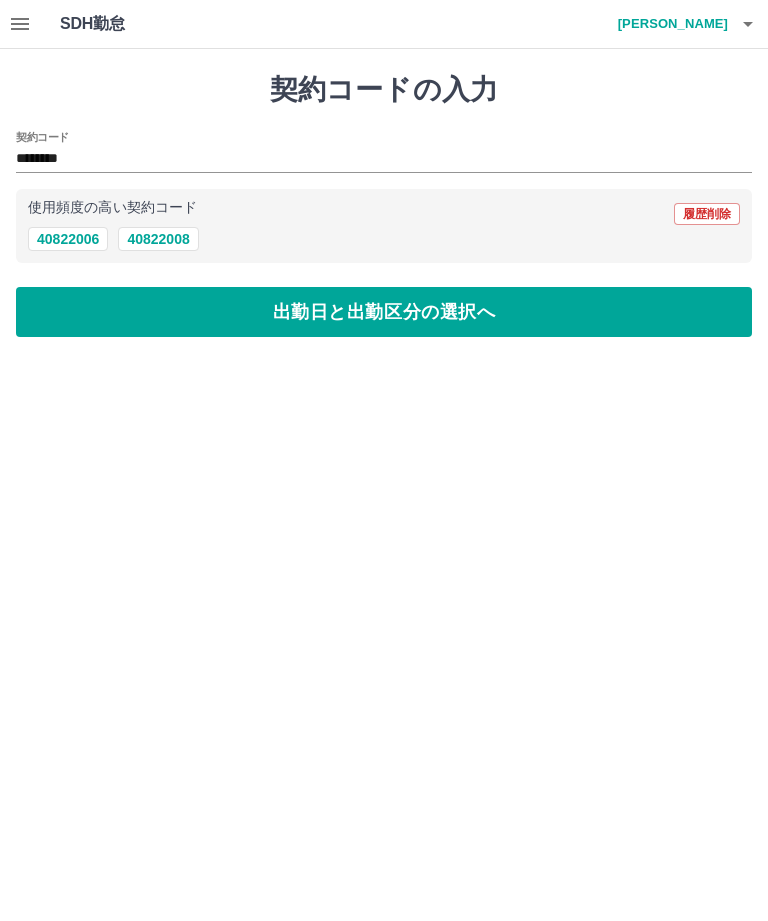 click on "出勤日と出勤区分の選択へ" at bounding box center (384, 312) 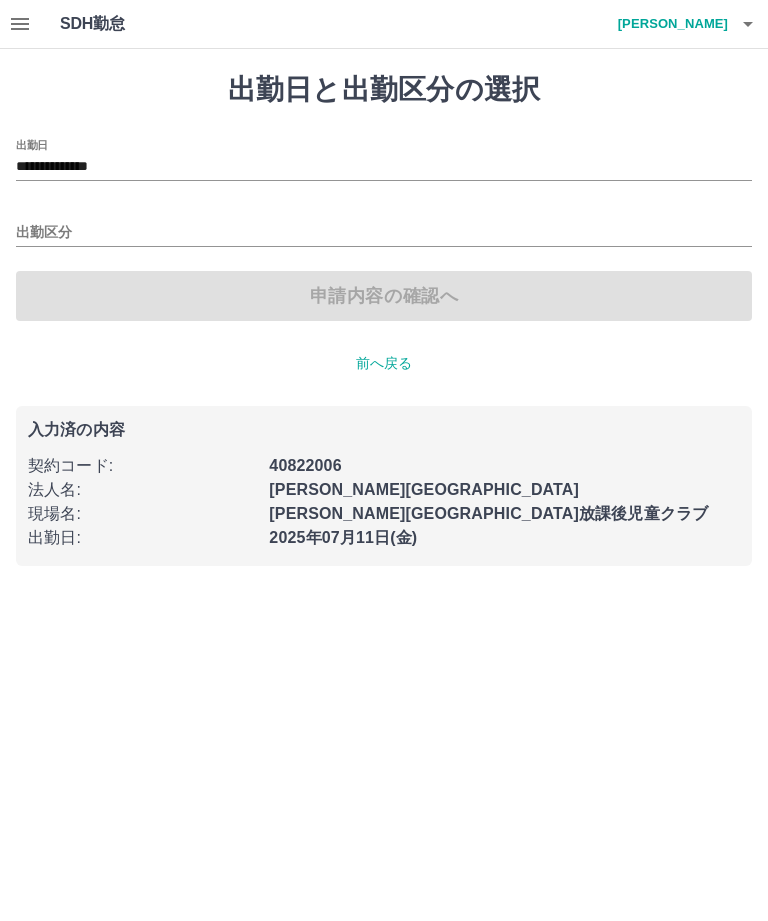 click on "出勤区分" at bounding box center (384, 233) 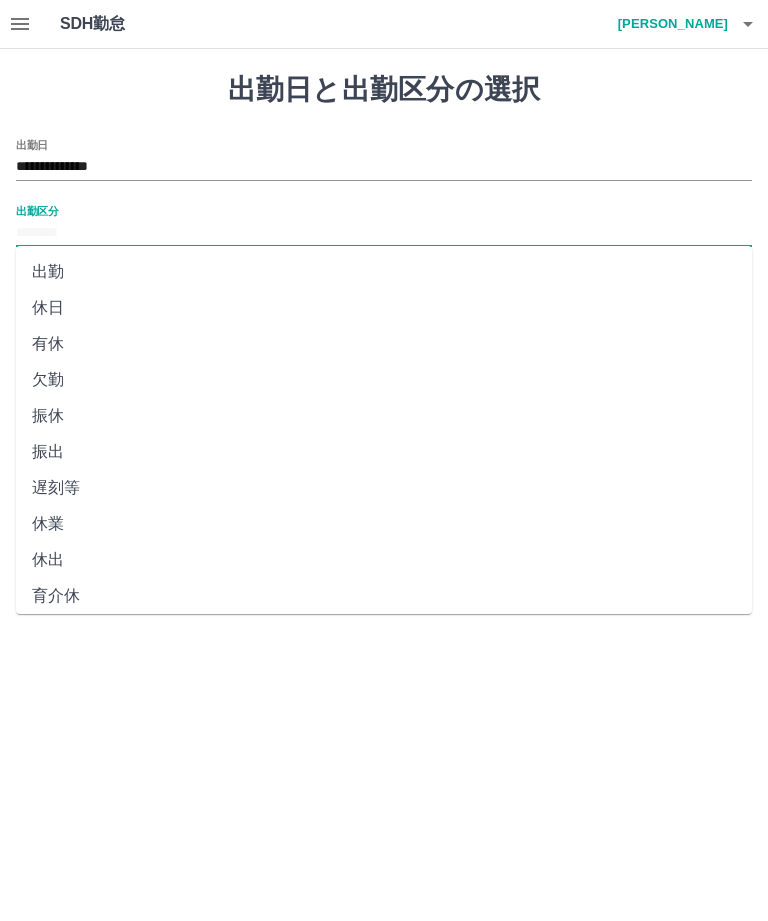 click on "出勤" at bounding box center [384, 272] 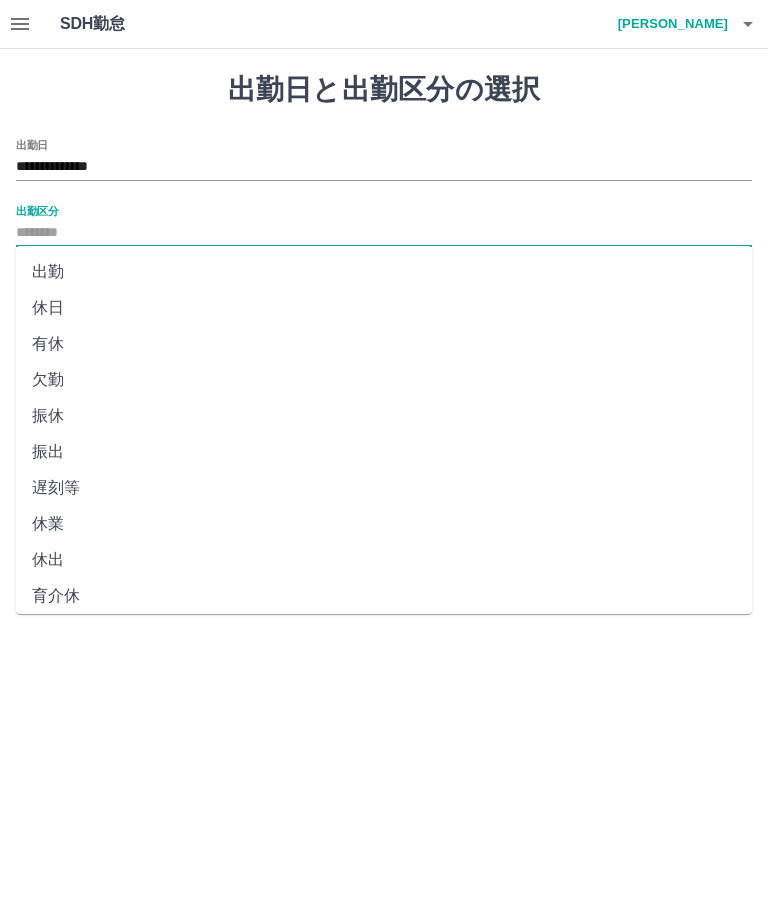 type on "**" 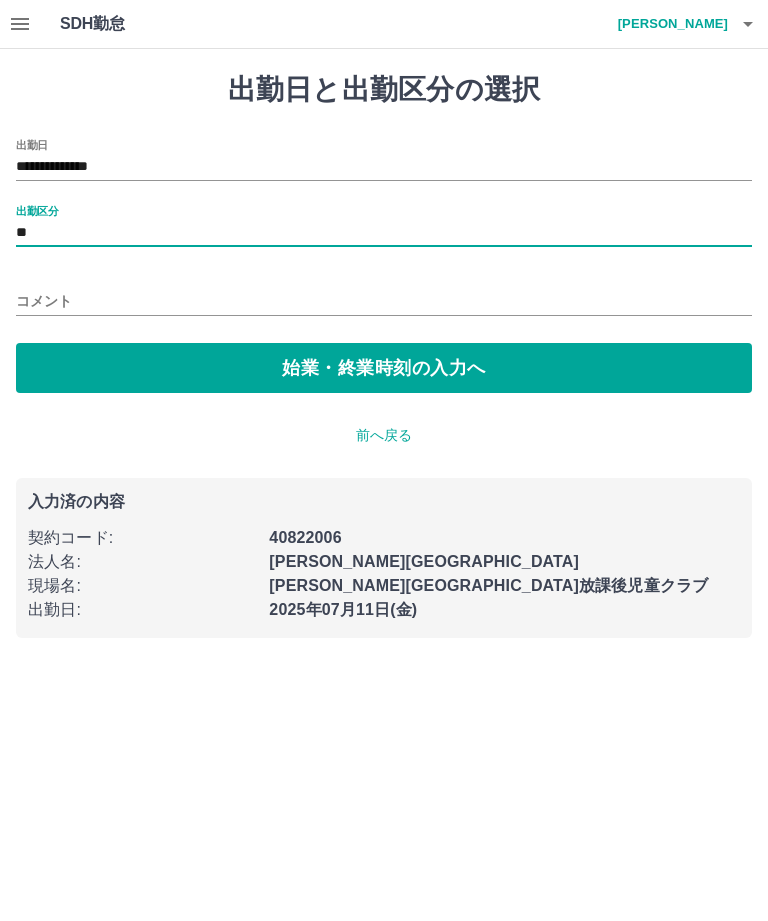 click on "始業・終業時刻の入力へ" at bounding box center [384, 368] 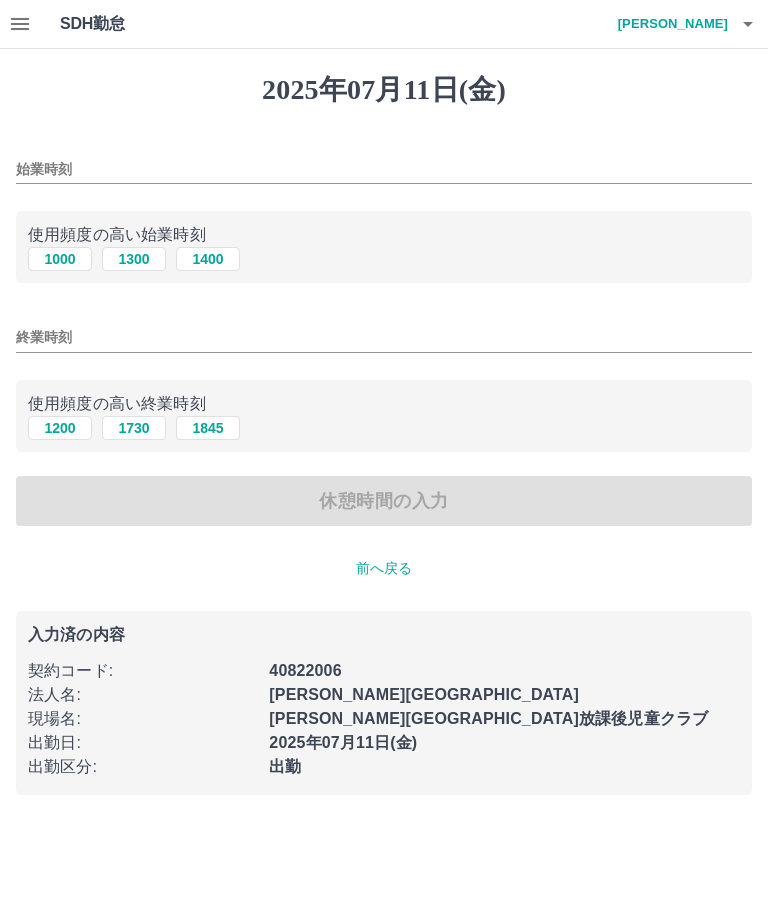 click on "1300" at bounding box center (134, 259) 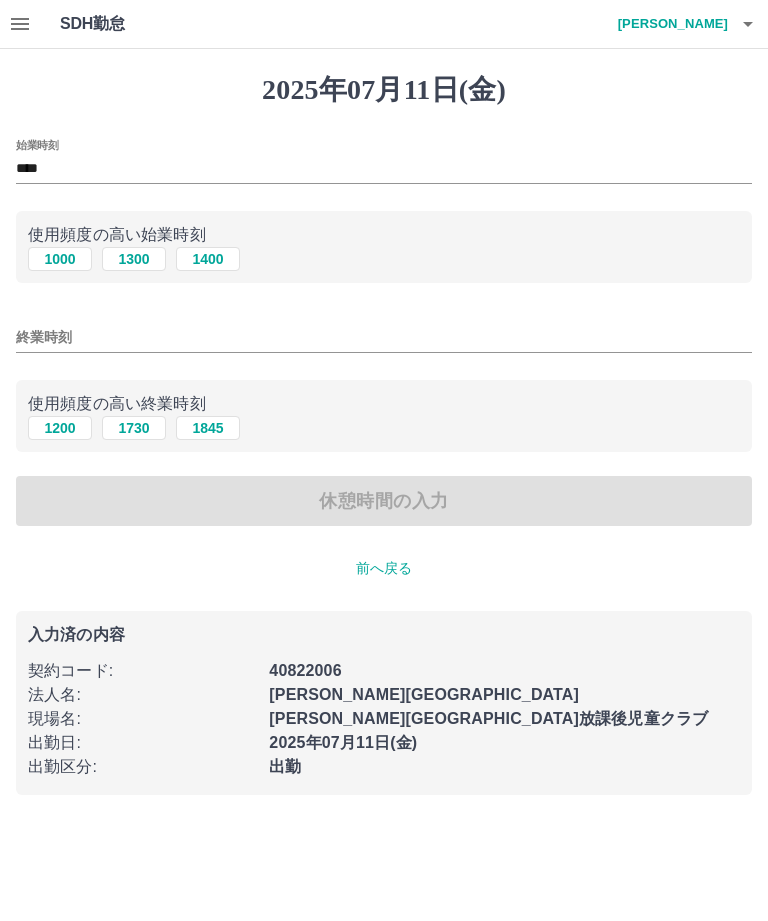 click on "1730" at bounding box center [134, 428] 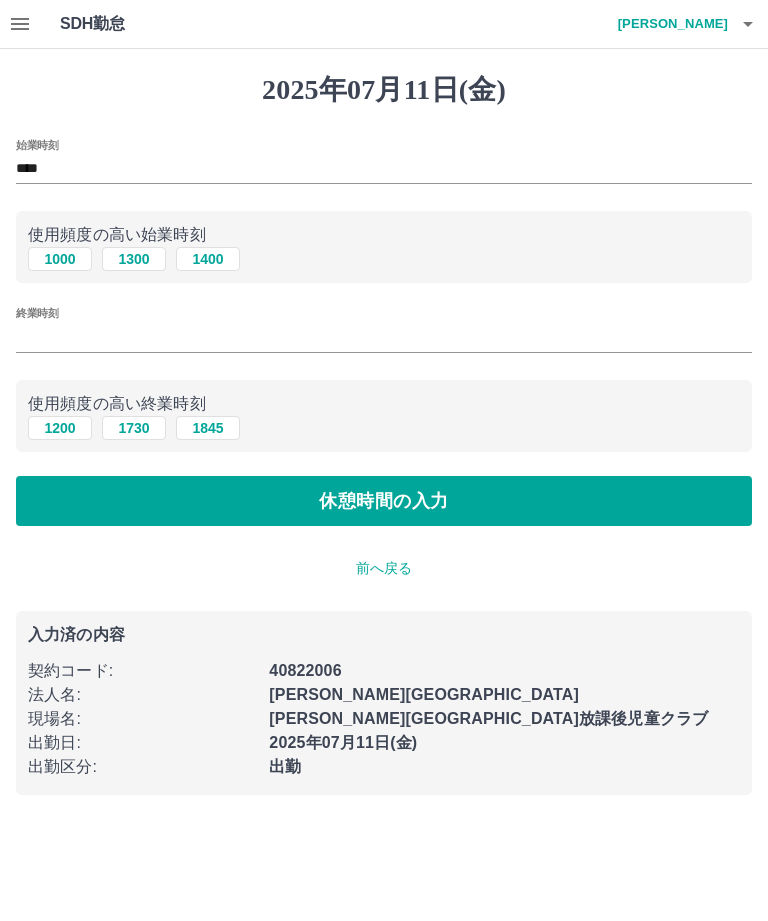 type on "****" 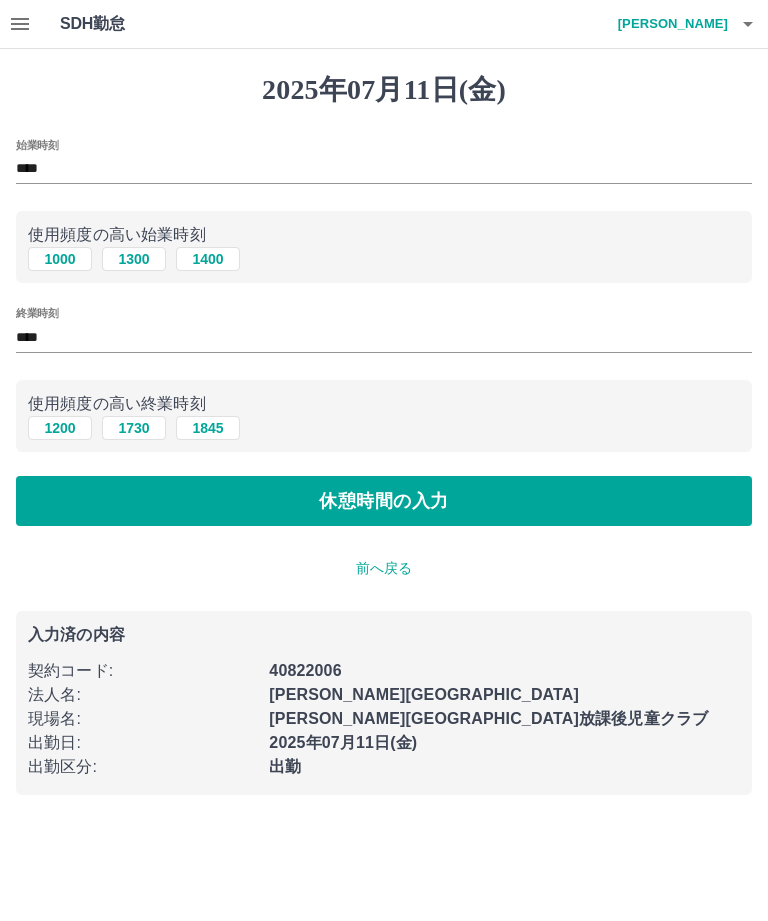 click on "休憩時間の入力" at bounding box center [384, 501] 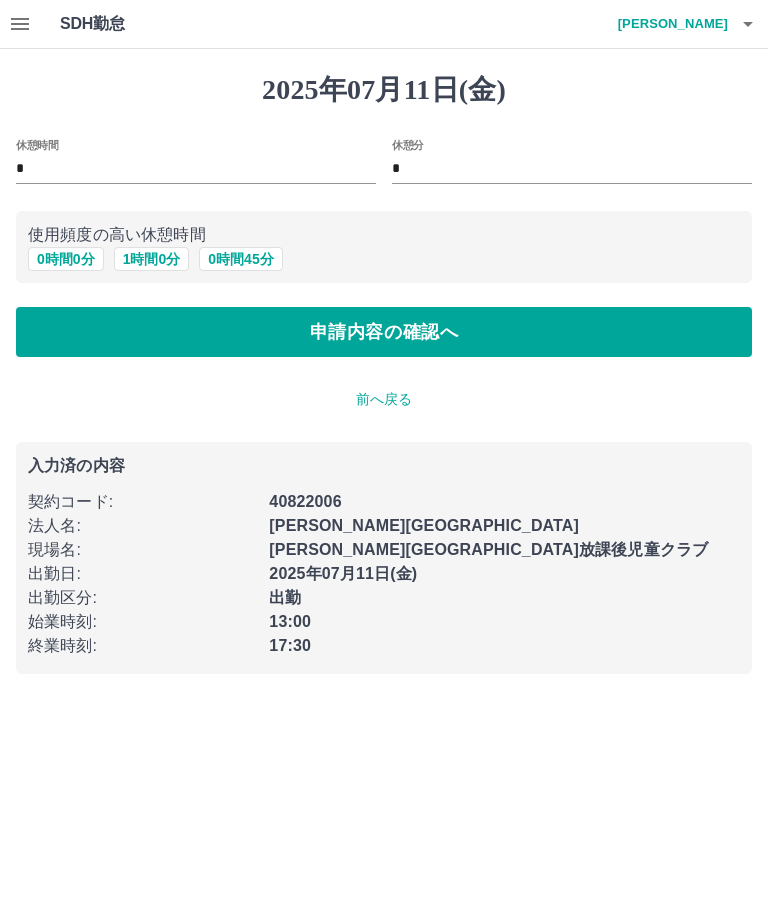 click on "申請内容の確認へ" at bounding box center [384, 332] 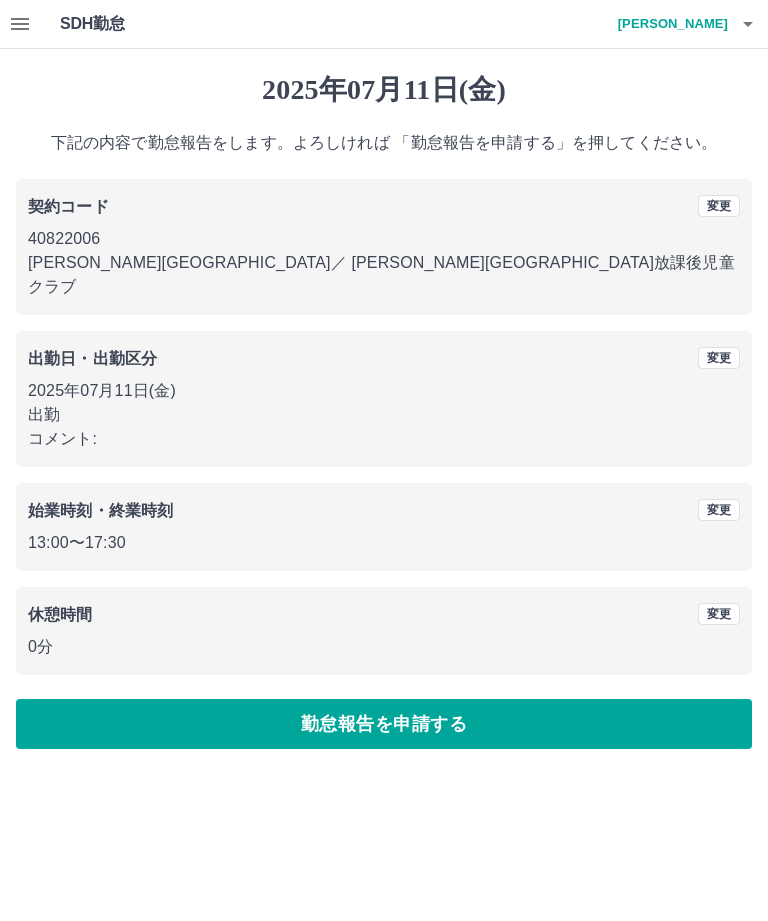 click on "勤怠報告を申請する" at bounding box center [384, 724] 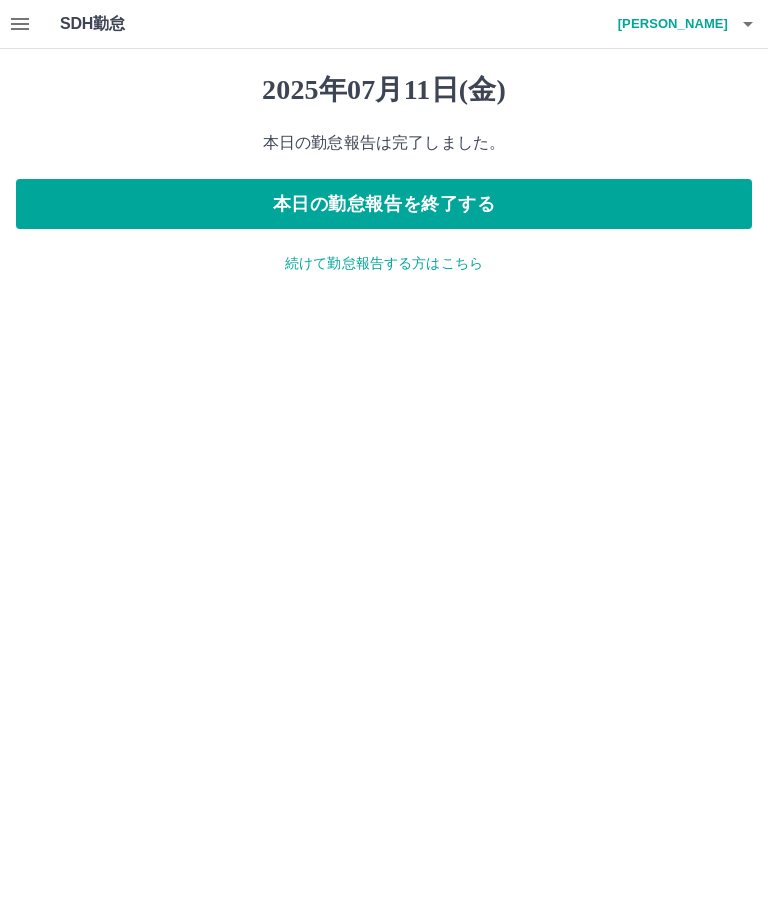 click on "本日の勤怠報告を終了する" at bounding box center [384, 204] 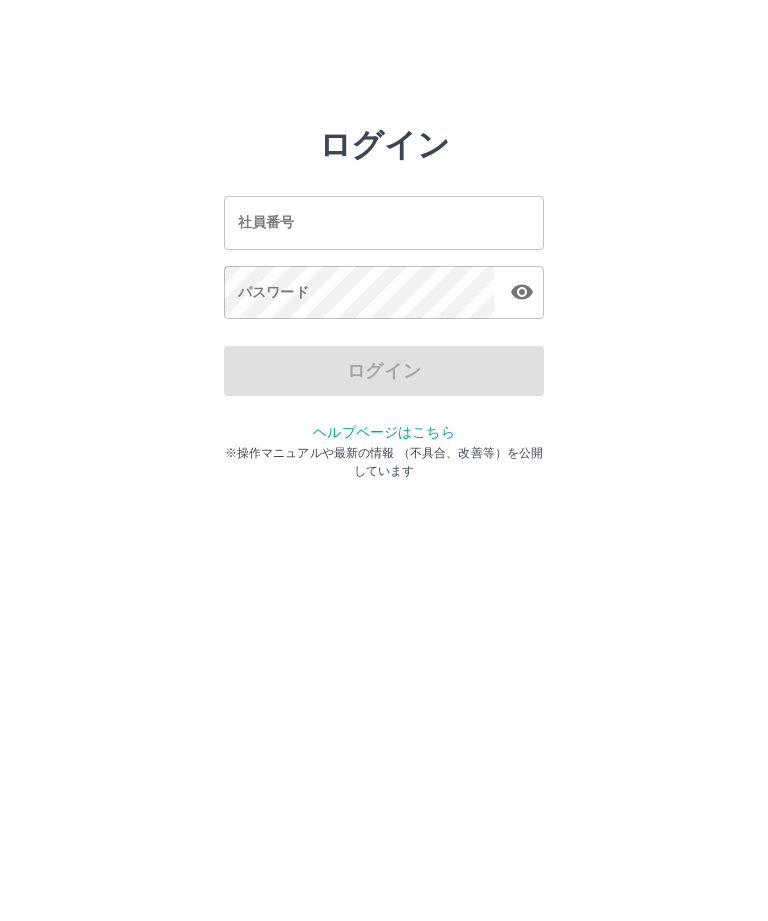 scroll, scrollTop: 0, scrollLeft: 0, axis: both 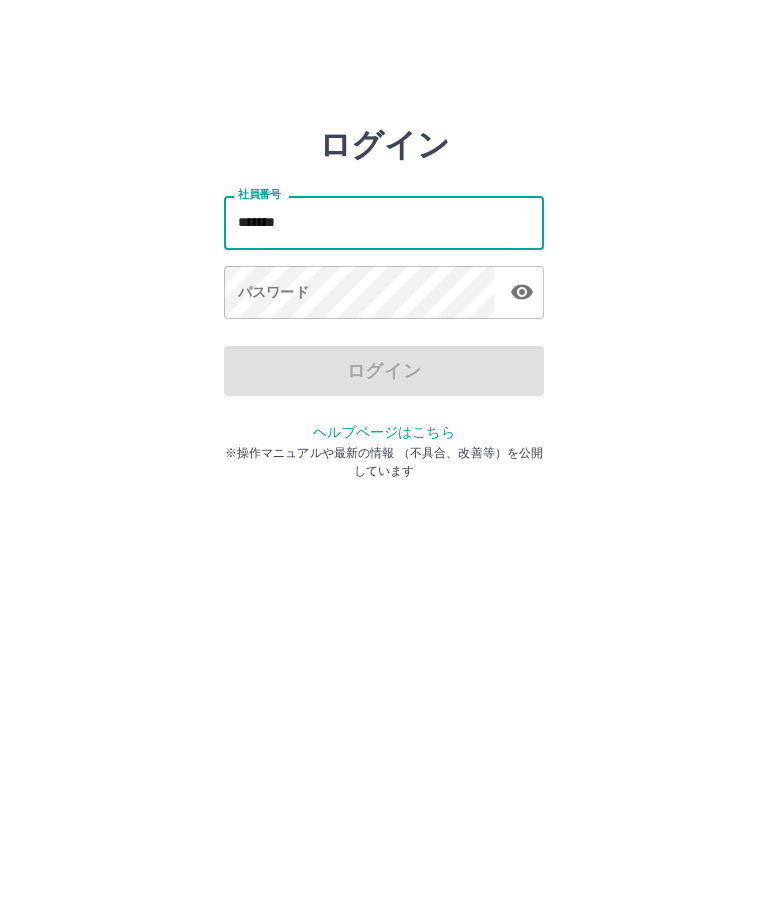 type on "*******" 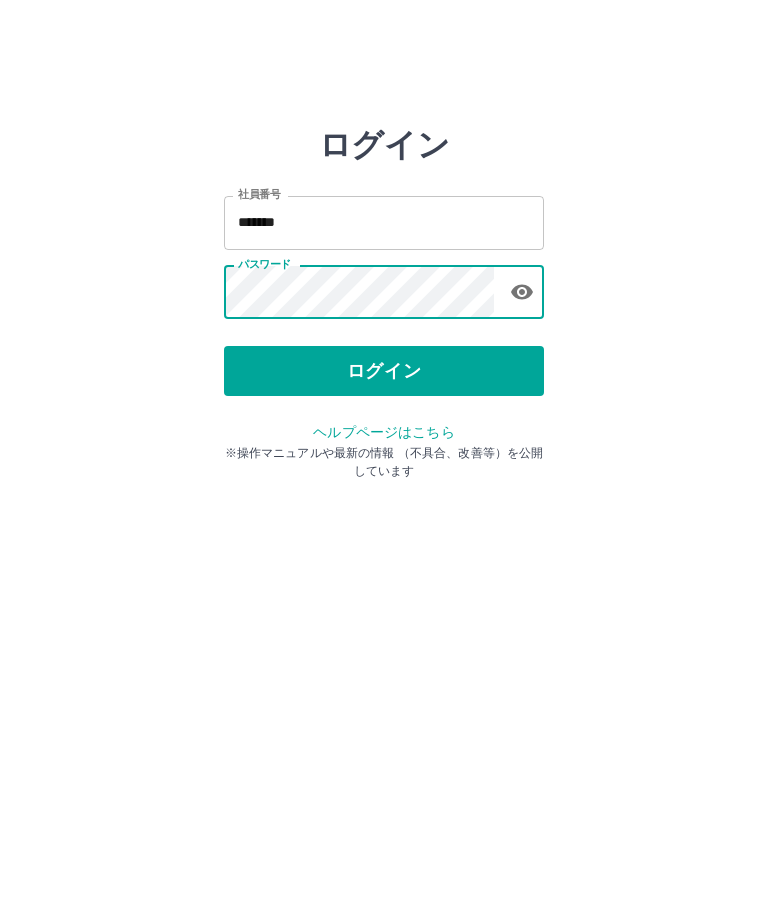 click on "ログイン" at bounding box center [384, 371] 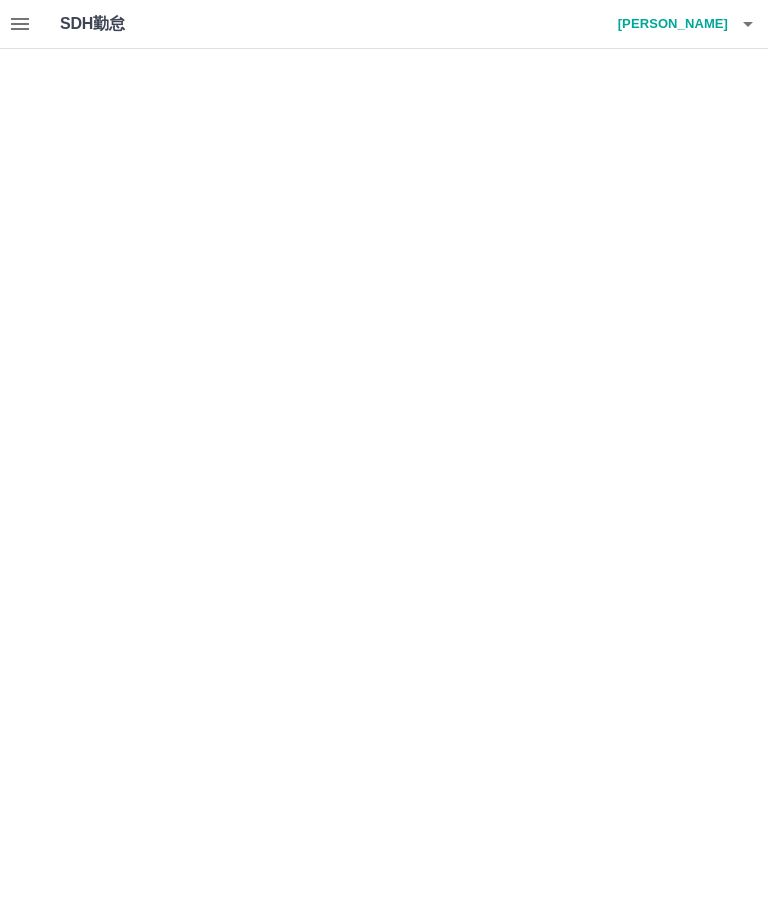 scroll, scrollTop: 0, scrollLeft: 0, axis: both 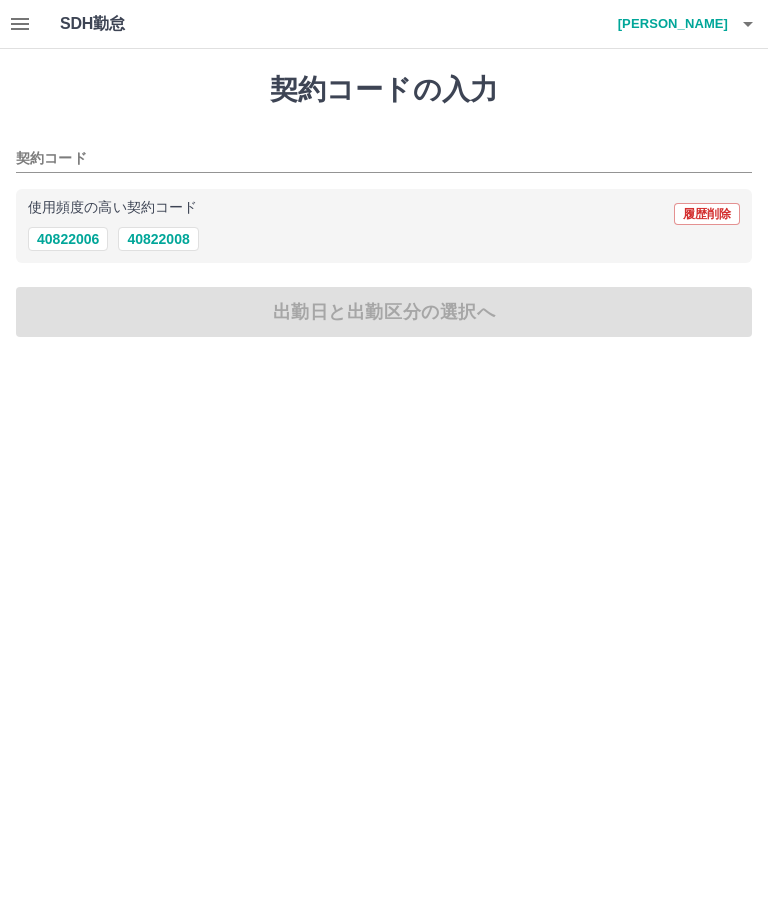 click on "40822006" at bounding box center [68, 239] 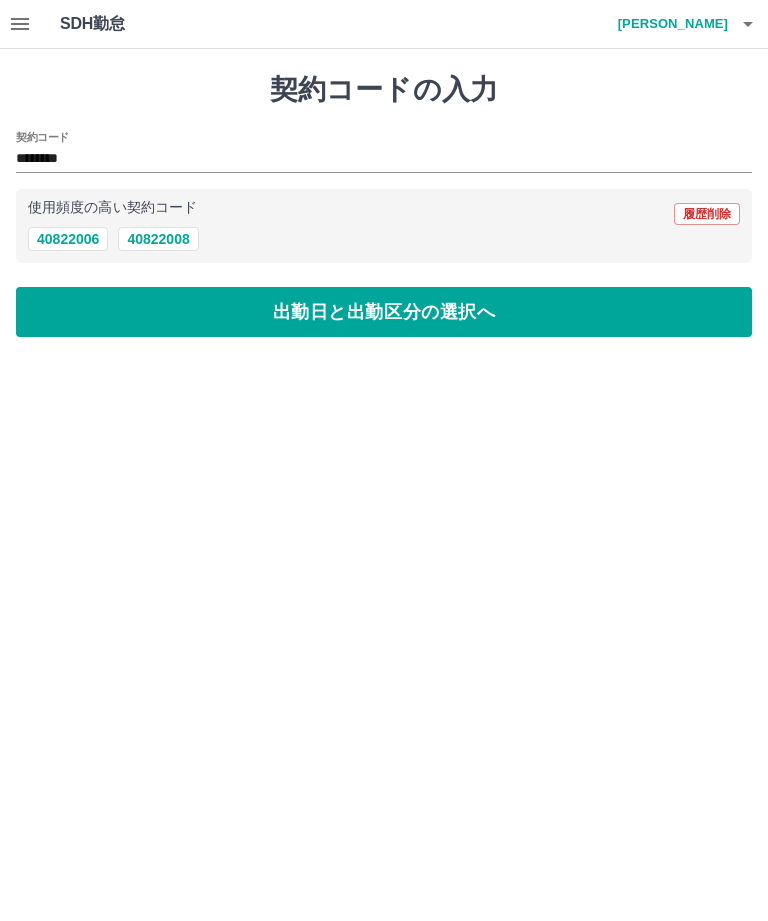 click on "出勤日と出勤区分の選択へ" at bounding box center (384, 312) 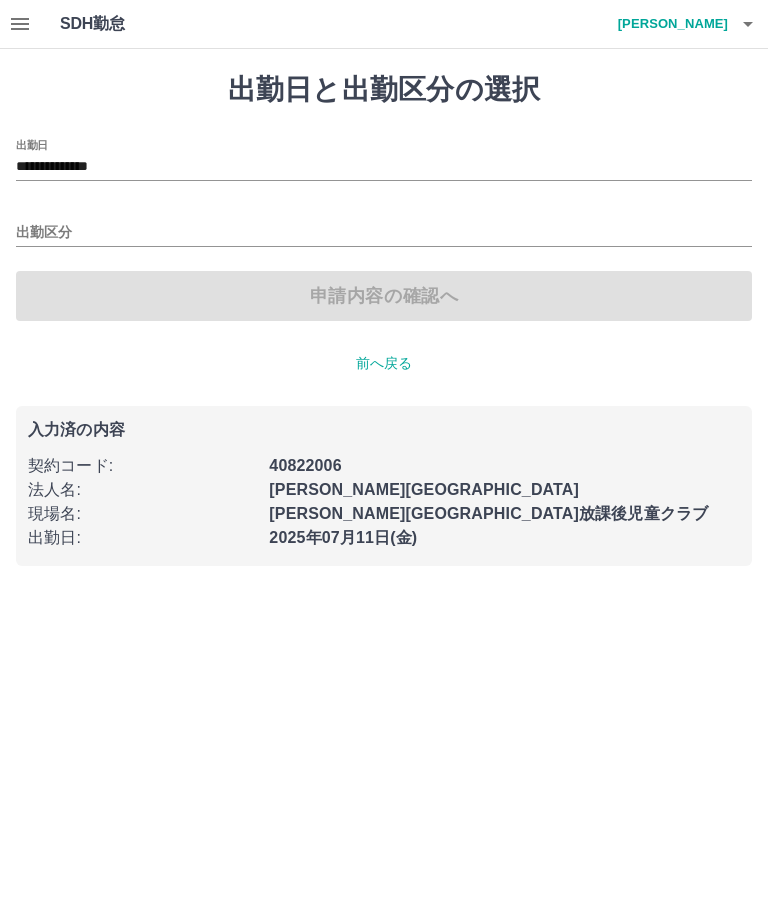 click on "出勤区分" at bounding box center (384, 233) 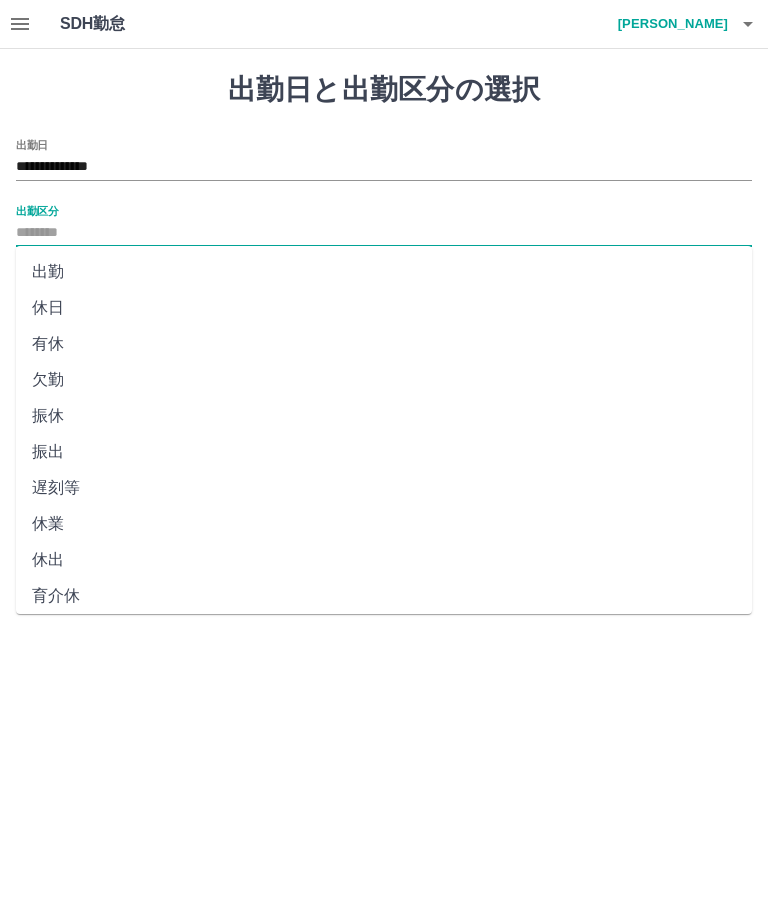 click on "出勤" at bounding box center (384, 272) 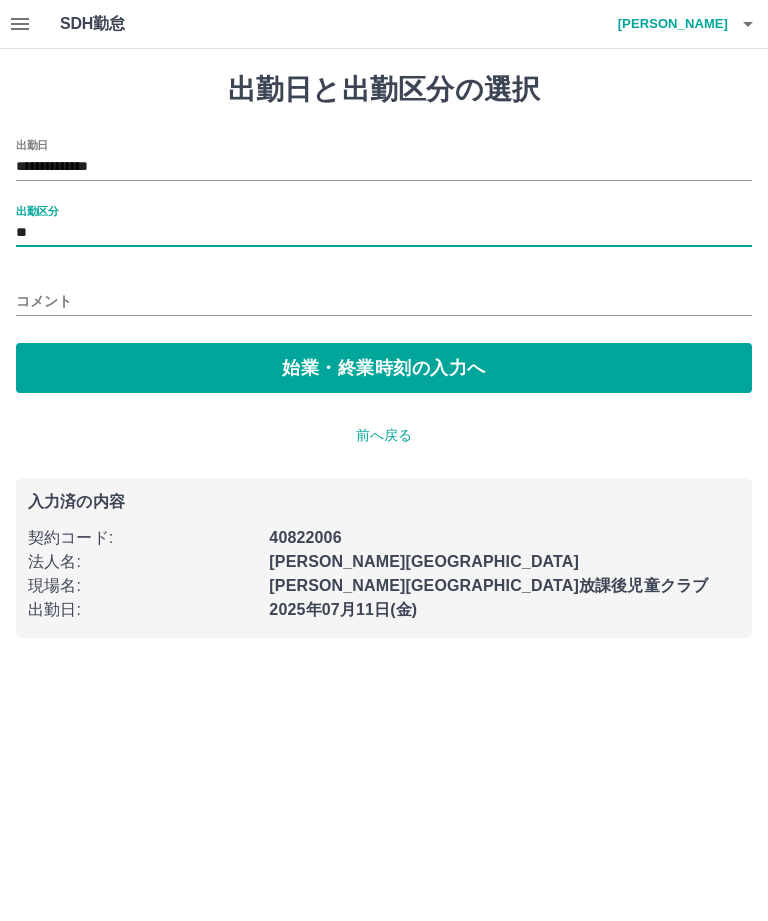 type on "**" 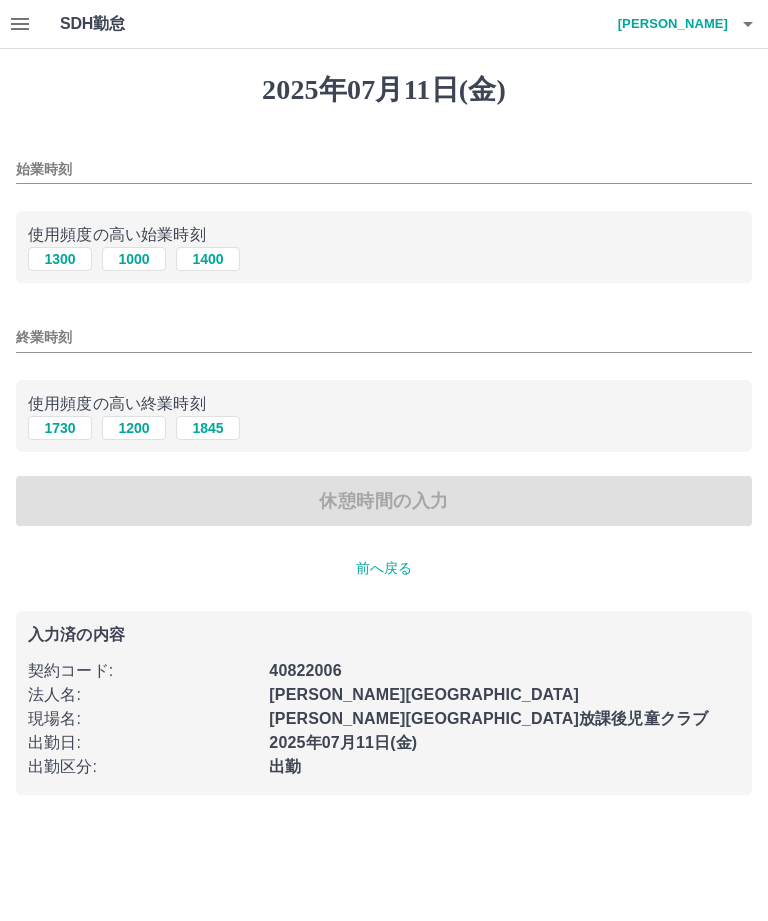 click on "1400" at bounding box center [208, 259] 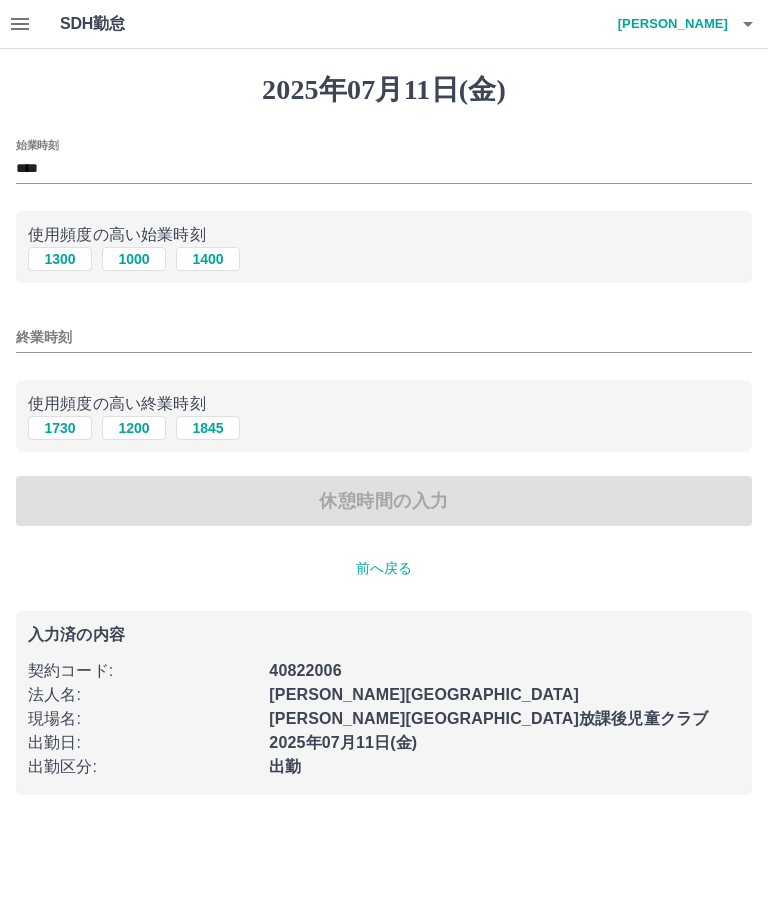 click on "SDH勤怠 [PERSON_NAME] [DATE] 始業時刻 **** 使用頻度の高い始業時刻 [DATE] [DATE] [DATE] 終業時刻 使用頻度の高い終業時刻 [DATE] [DATE] [DATE] 休憩時間の入力 前へ戻る 入力済の内容 契約コード : 40822006 法人名 : [PERSON_NAME][GEOGRAPHIC_DATA] 現場名 : [PERSON_NAME][GEOGRAPHIC_DATA]放課後児童クラブ 出勤日 : [DATE] 出勤区分 : 出勤 SDH勤怠" at bounding box center (384, 409) 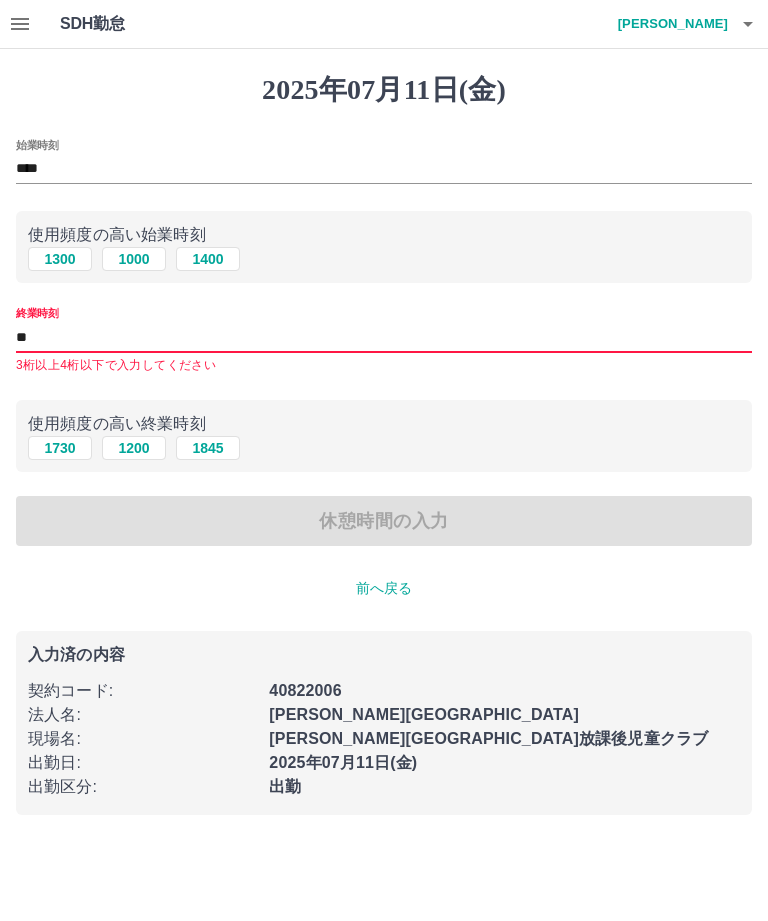 type on "*" 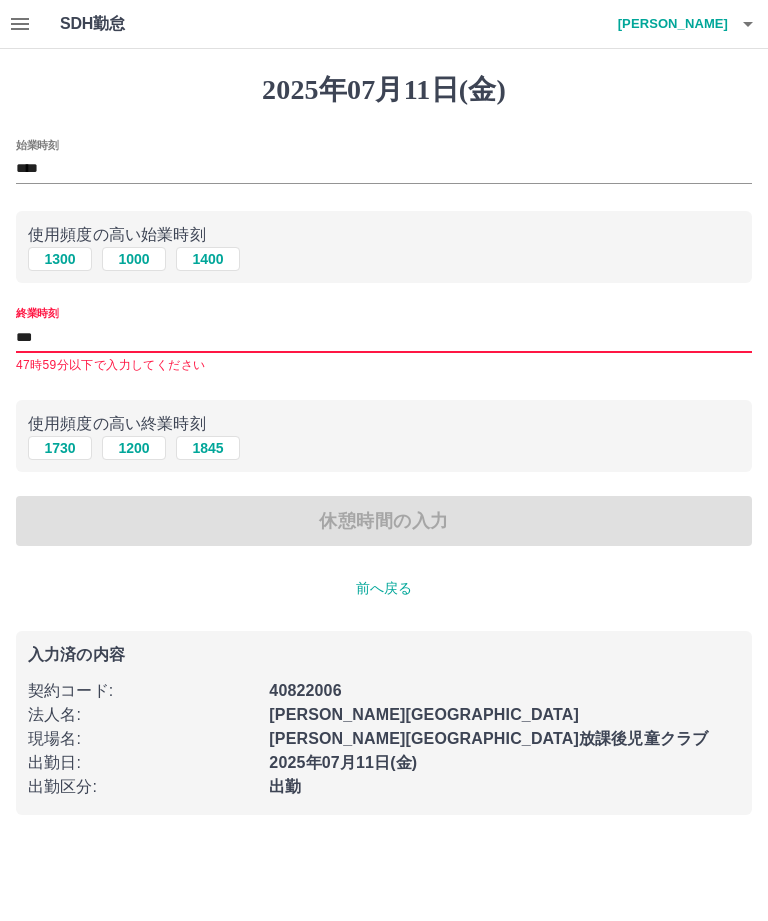 type on "****" 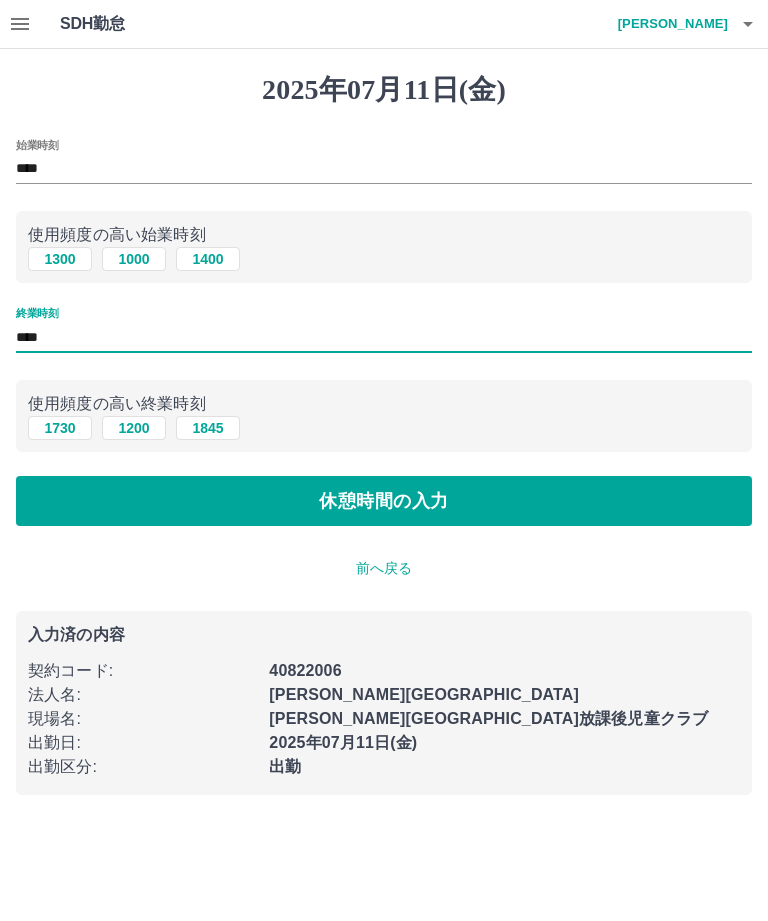 click on "始業時刻 **** 使用頻度の高い始業時刻 1300 1000 1400 終業時刻 **** 使用頻度の高い終業時刻 1730 1200 1845 休憩時間の入力" at bounding box center (384, 333) 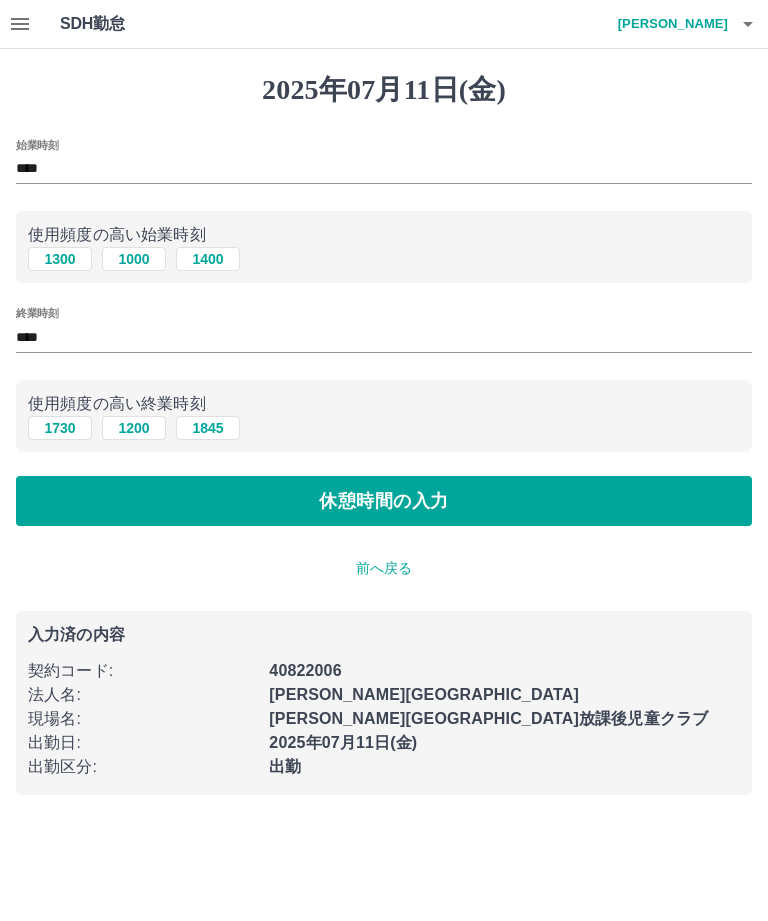 click on "休憩時間の入力" at bounding box center [384, 501] 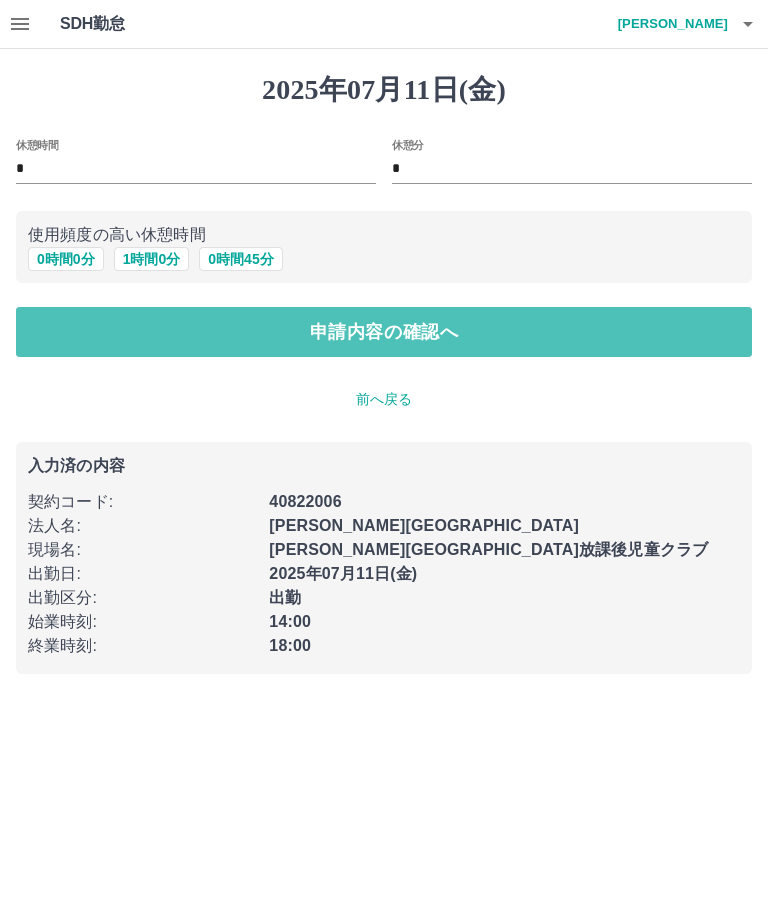 click on "申請内容の確認へ" at bounding box center [384, 332] 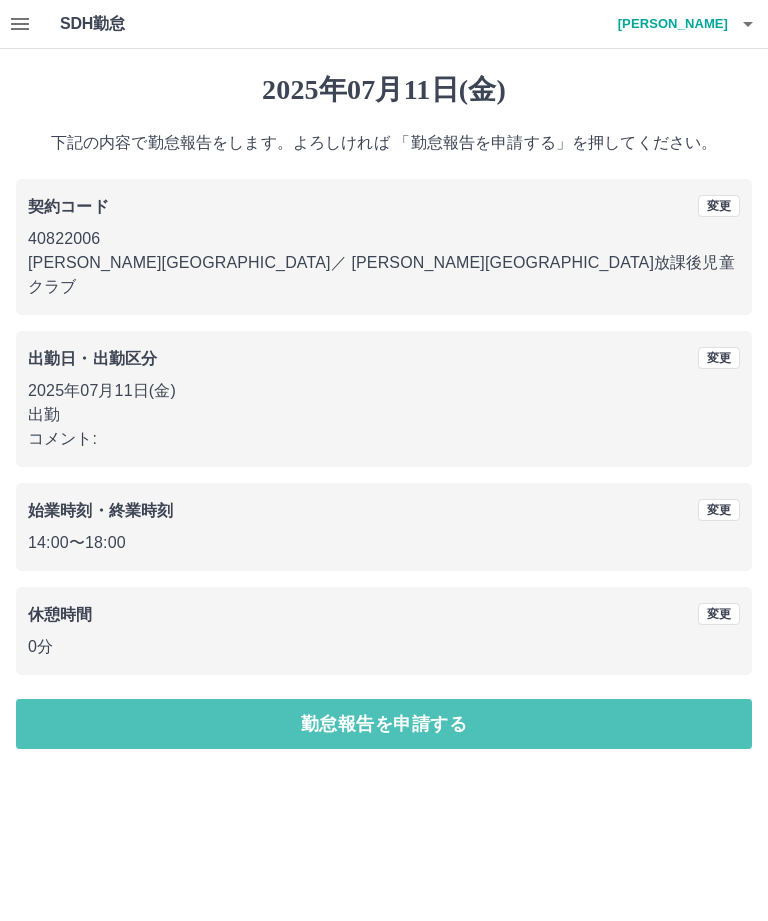 click on "勤怠報告を申請する" at bounding box center [384, 724] 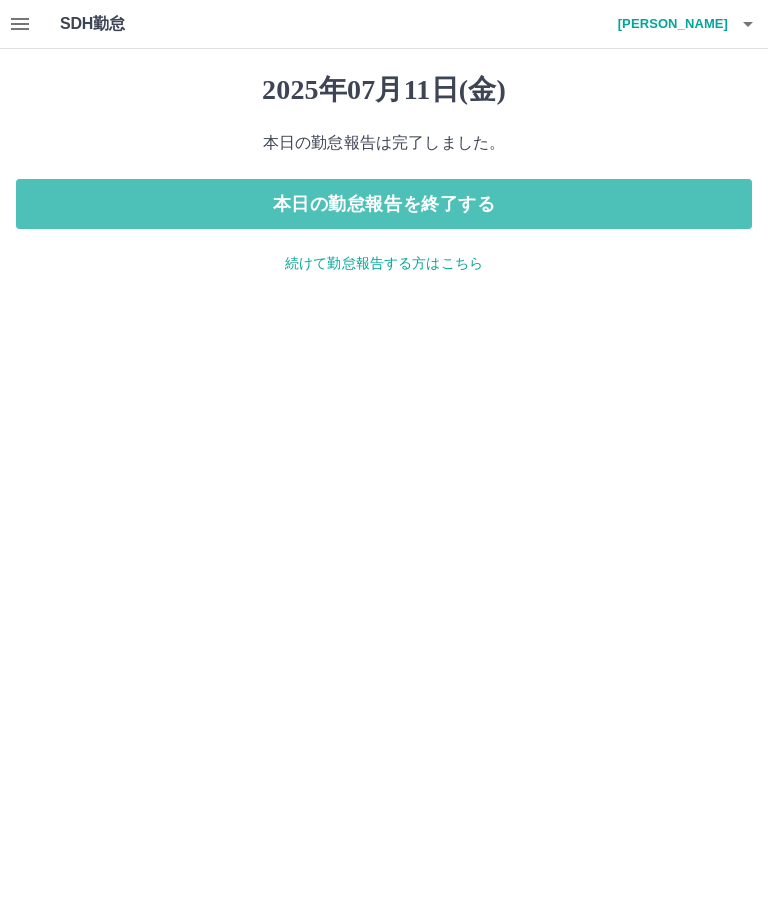 click on "本日の勤怠報告を終了する" at bounding box center (384, 204) 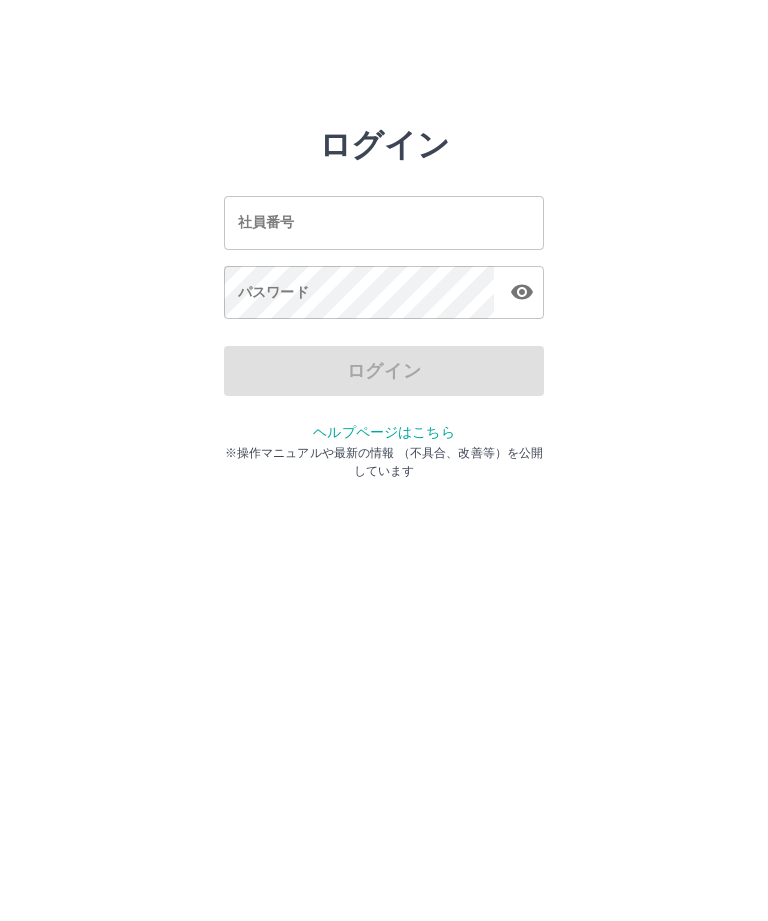 scroll, scrollTop: 0, scrollLeft: 0, axis: both 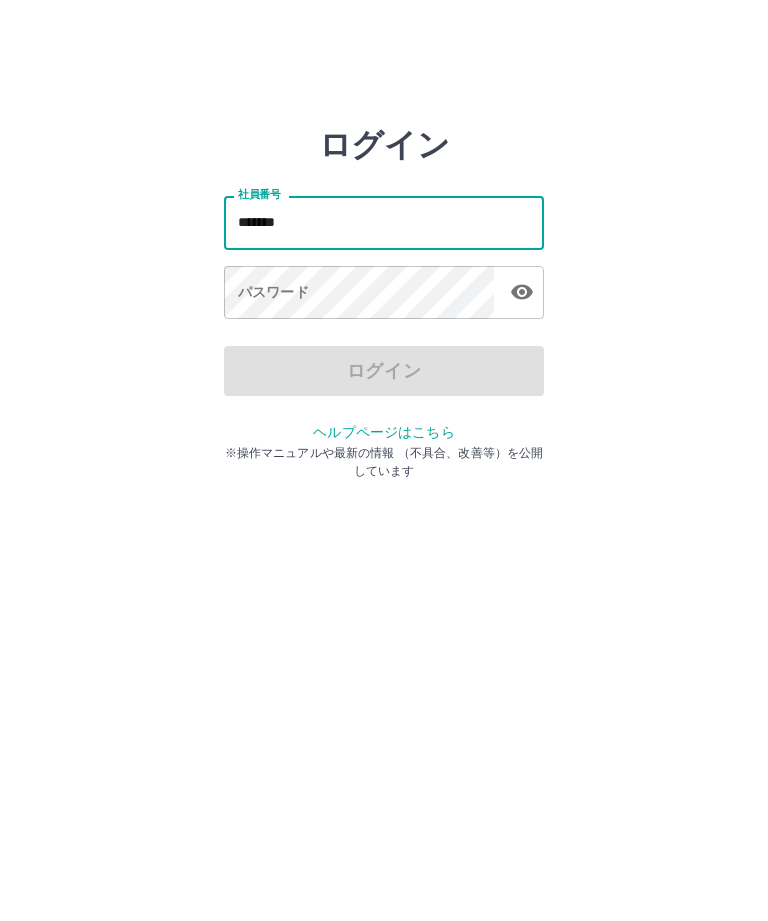 type on "*******" 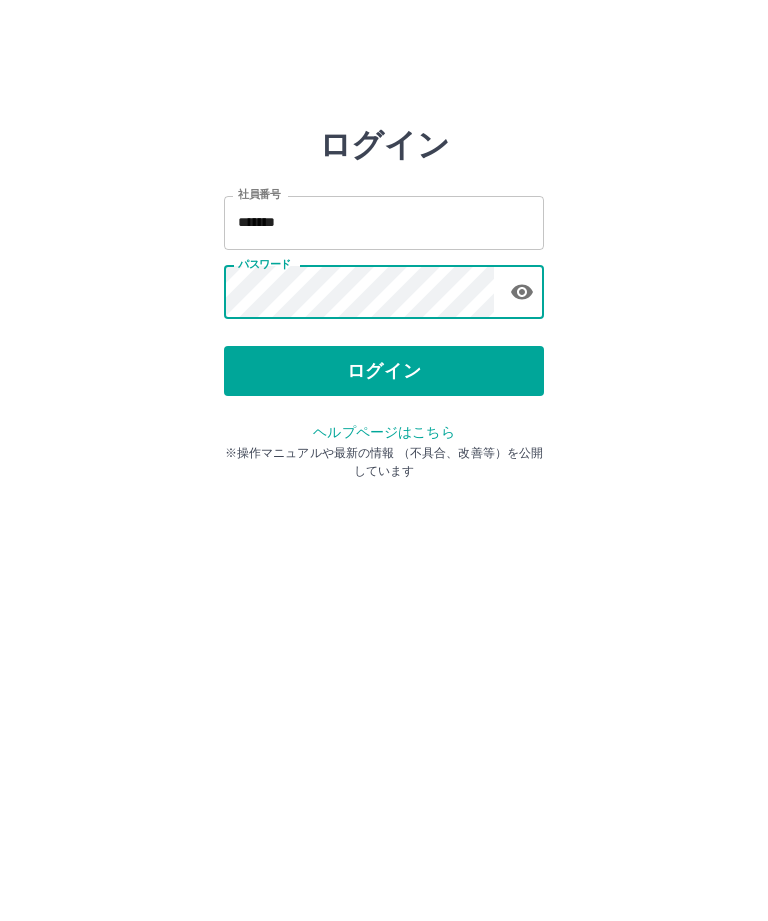 click on "ログイン" at bounding box center (384, 371) 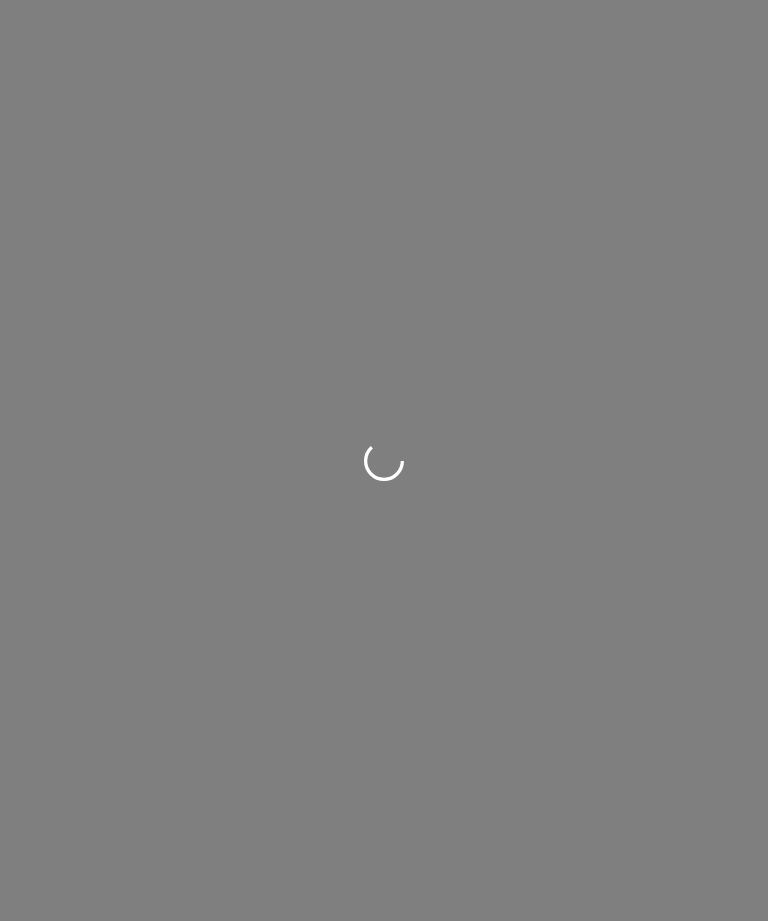 scroll, scrollTop: 0, scrollLeft: 0, axis: both 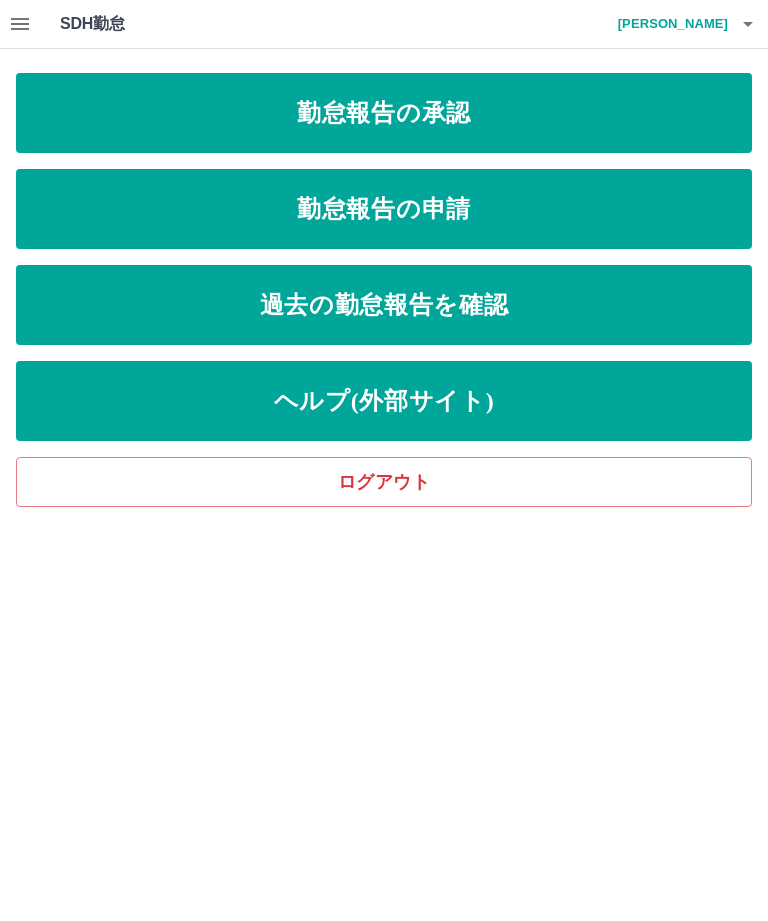 click on "勤怠報告の承認" at bounding box center (384, 113) 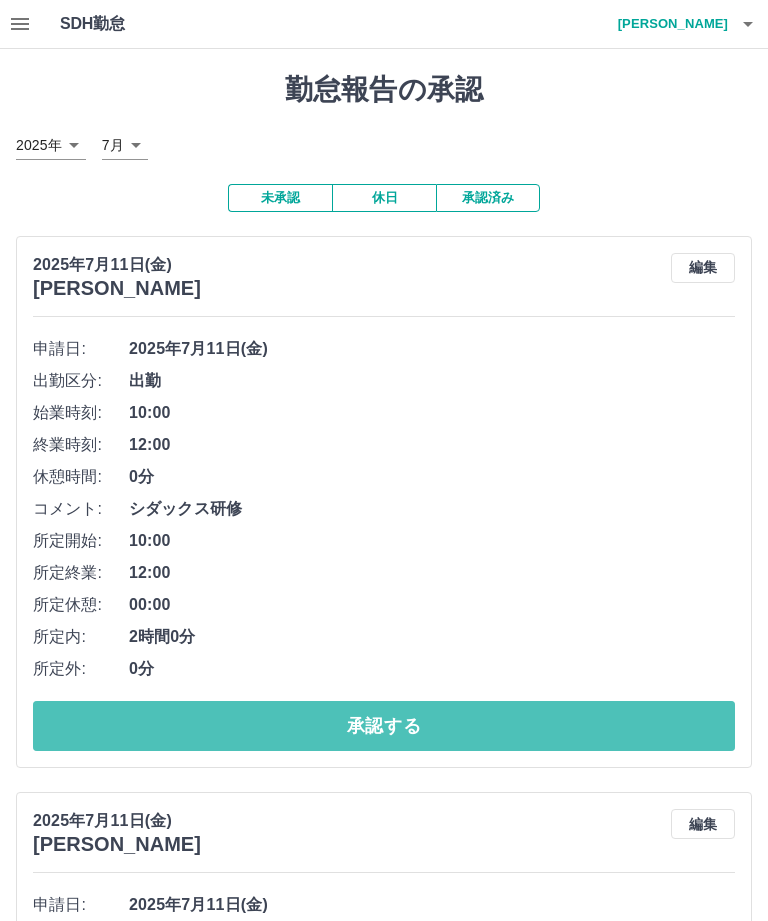 click on "承認する" at bounding box center [384, 726] 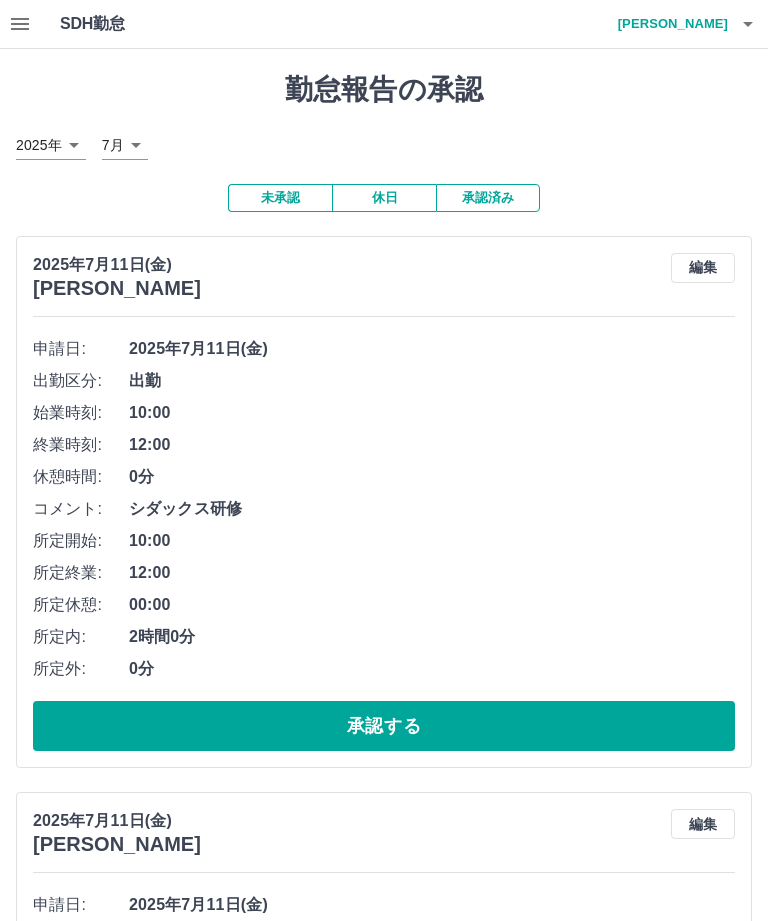 click on "承認する" at bounding box center [384, 726] 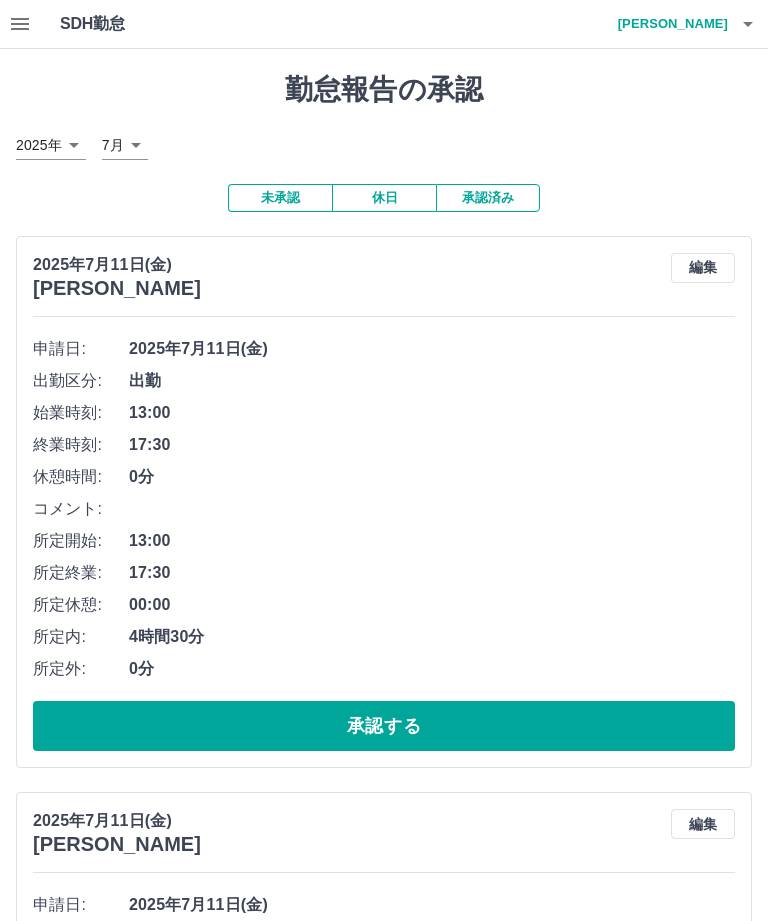 click on "承認する" at bounding box center [384, 726] 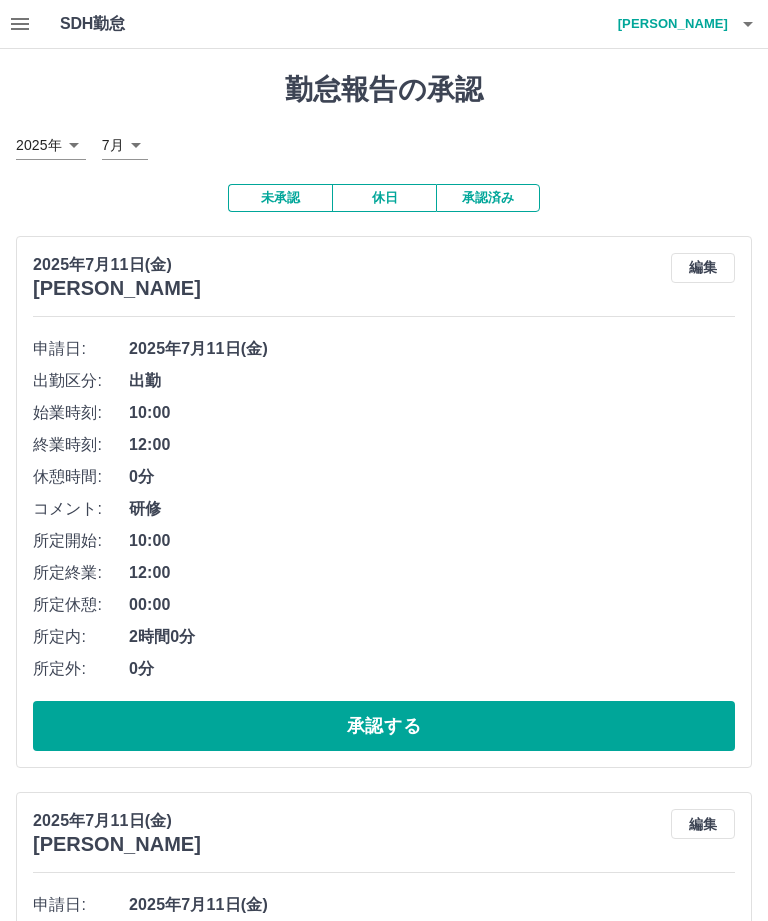 click on "承認する" at bounding box center [384, 726] 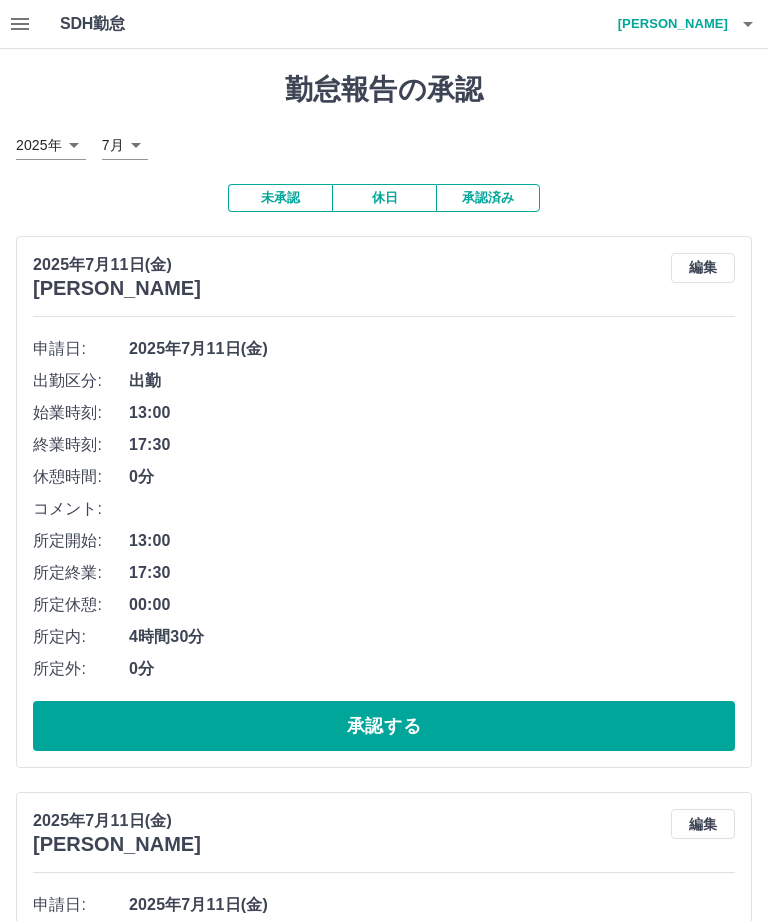 click on "承認する" at bounding box center [384, 726] 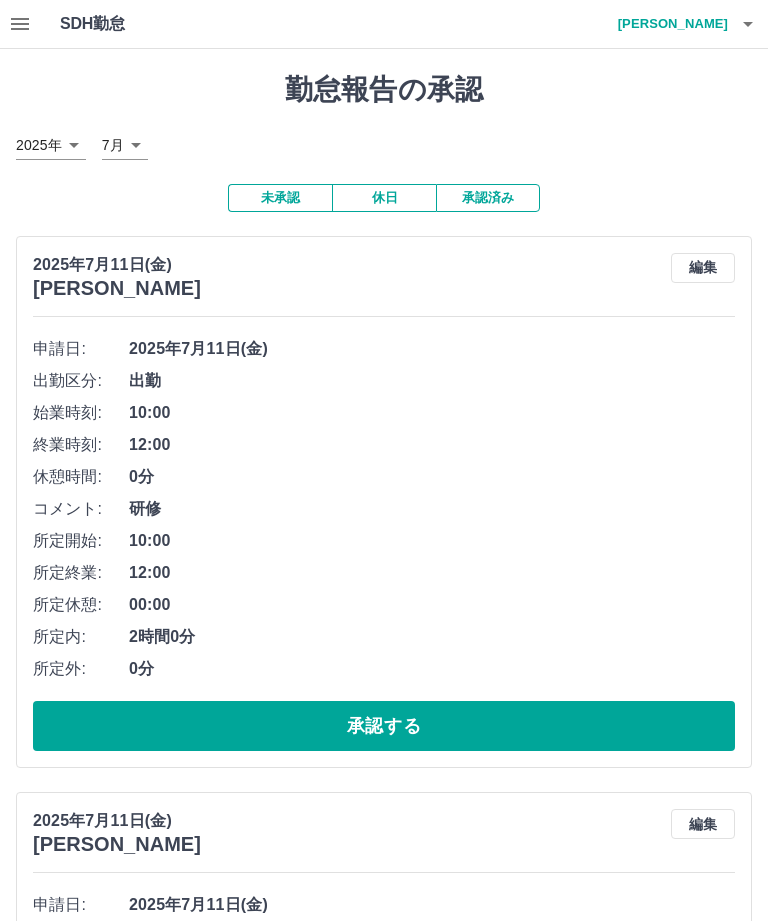 click on "承認する" at bounding box center (384, 726) 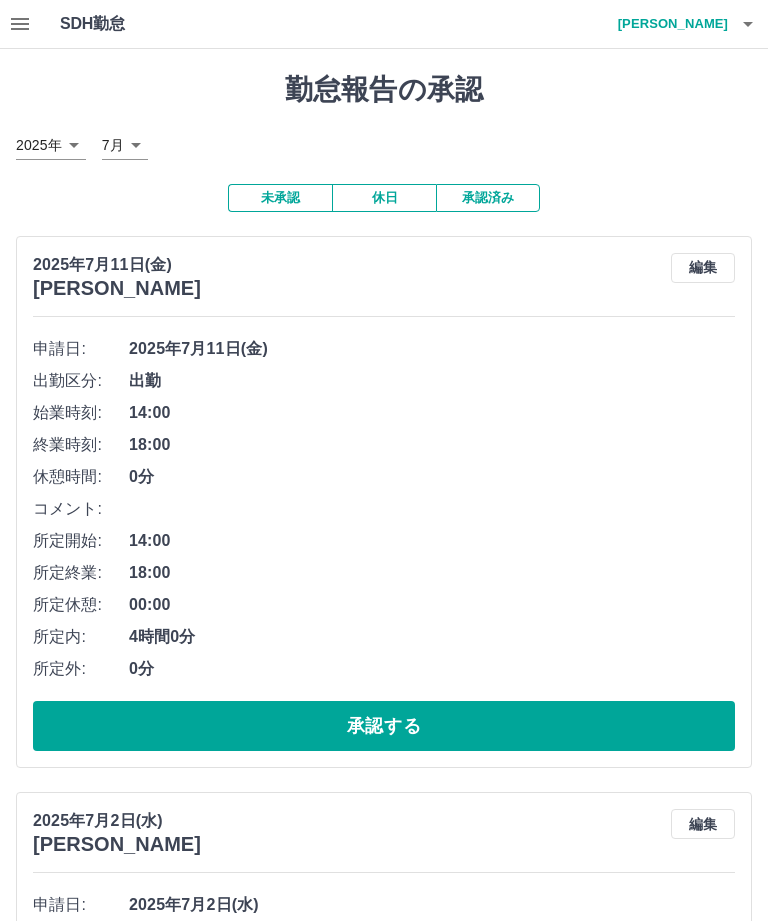 click on "承認する" at bounding box center [384, 726] 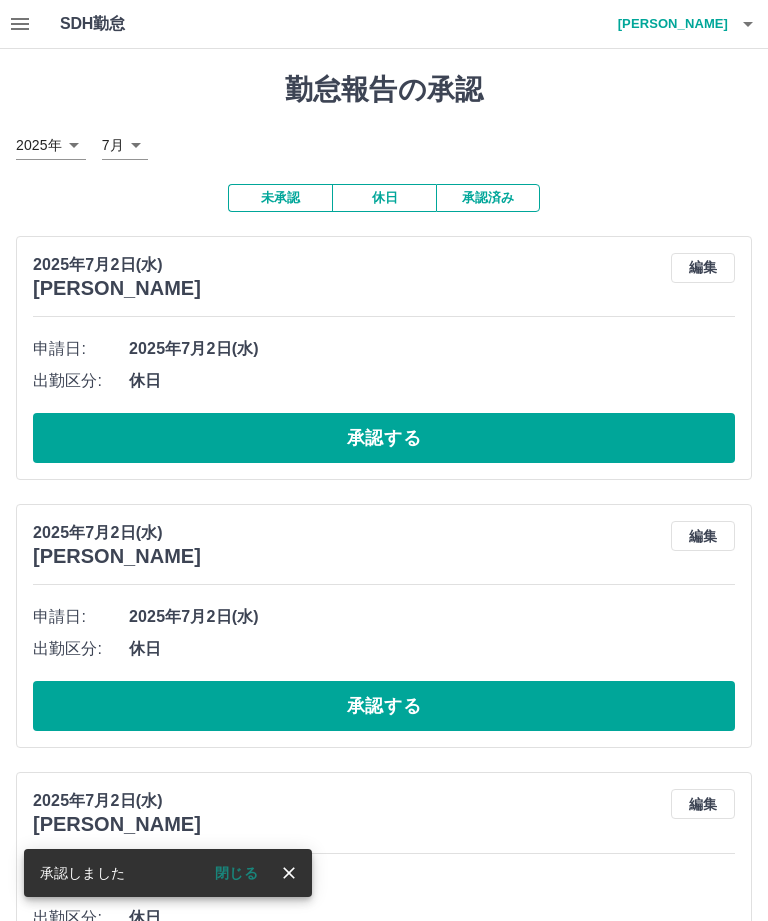 click on "承認済み" at bounding box center (488, 198) 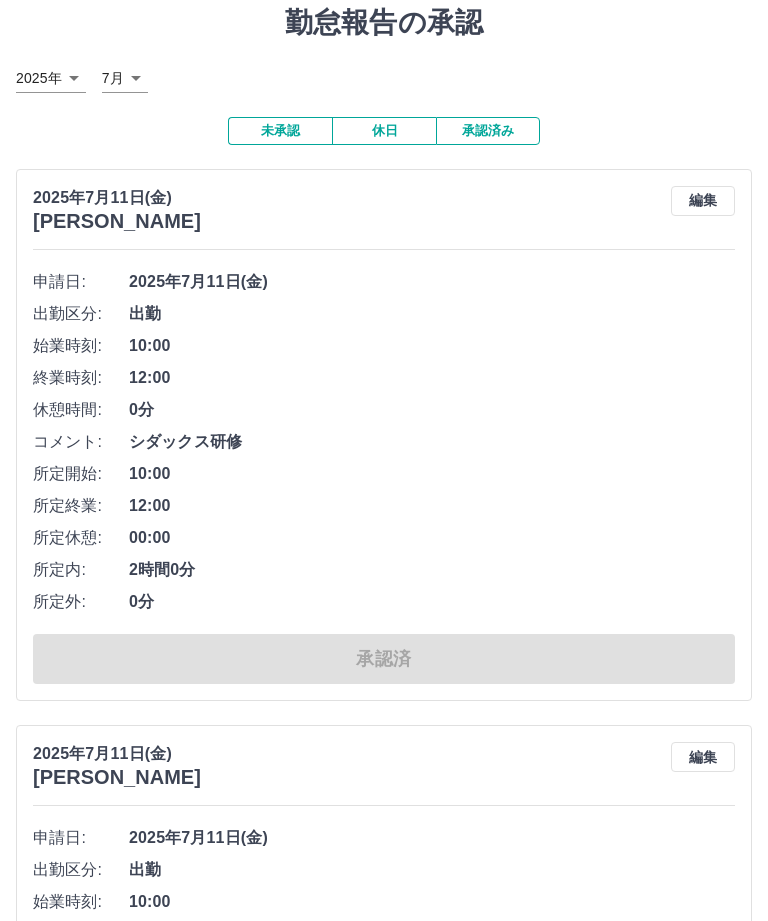 scroll, scrollTop: 0, scrollLeft: 0, axis: both 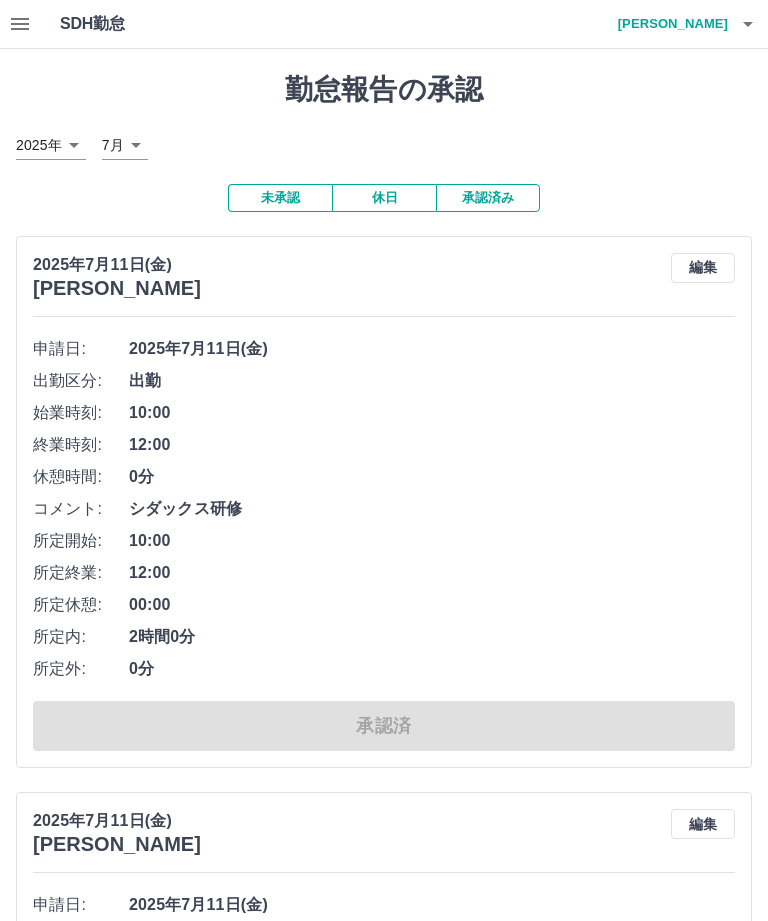 click on "未承認" at bounding box center [280, 198] 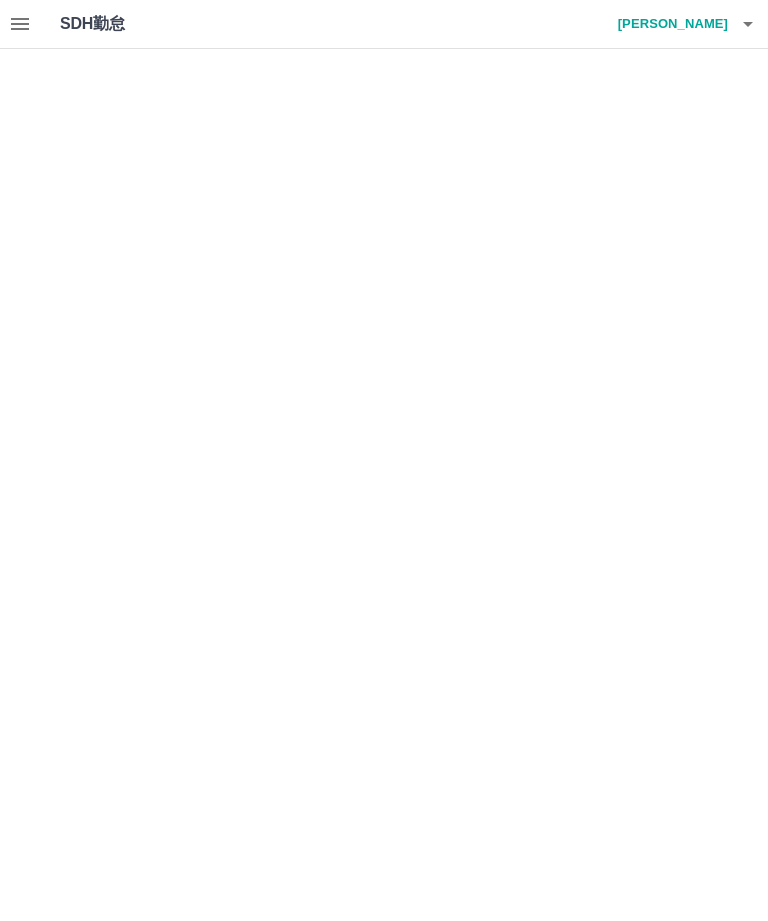 scroll, scrollTop: 0, scrollLeft: 0, axis: both 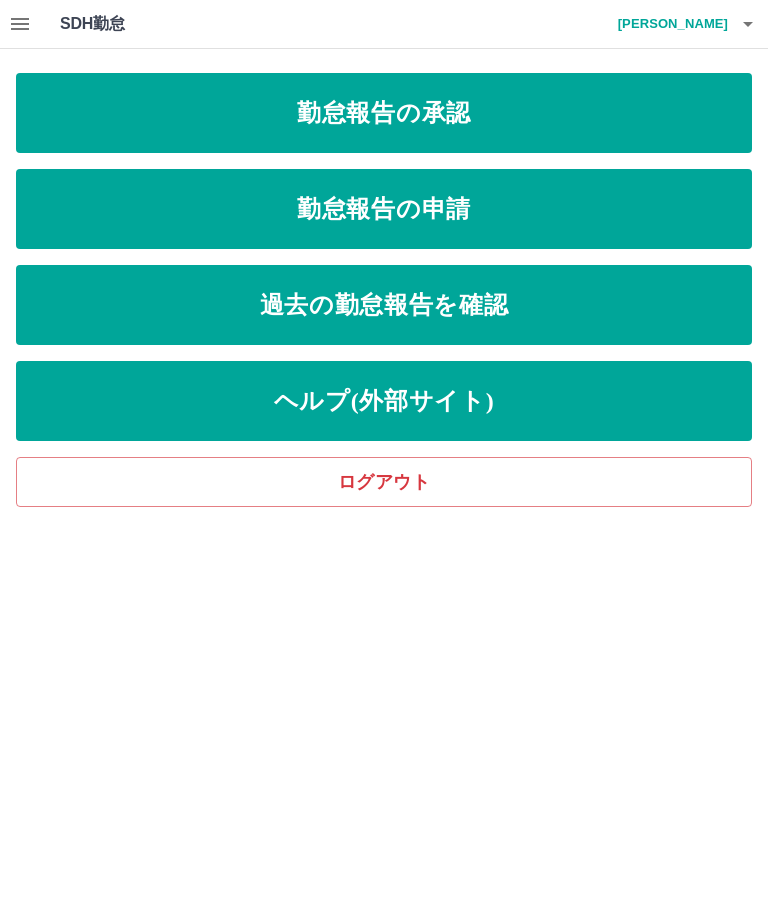 click 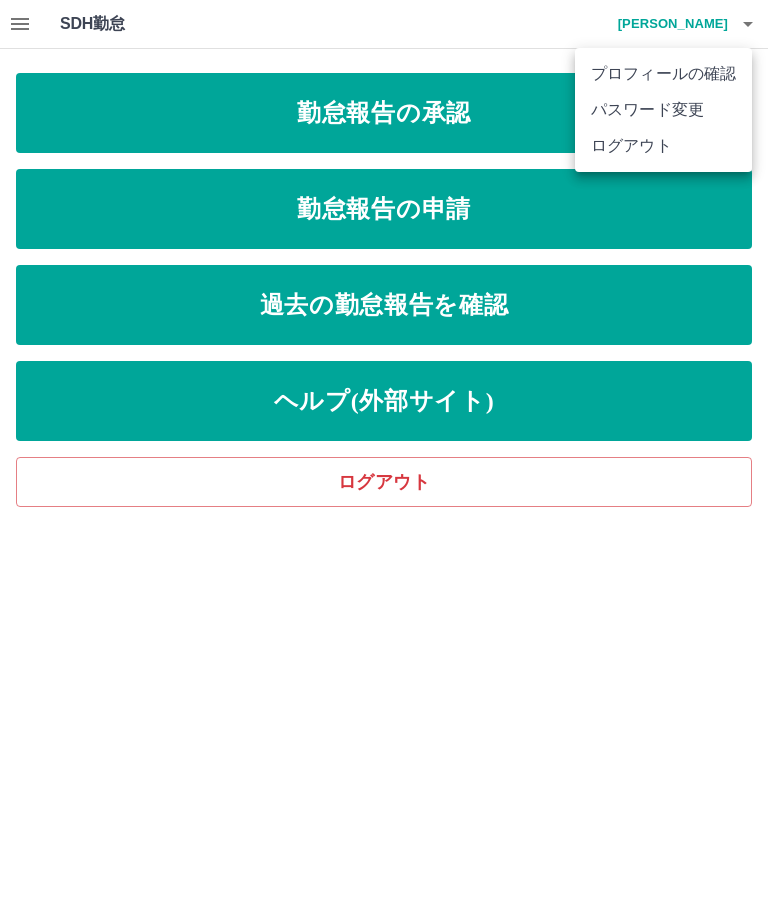 click at bounding box center [384, 460] 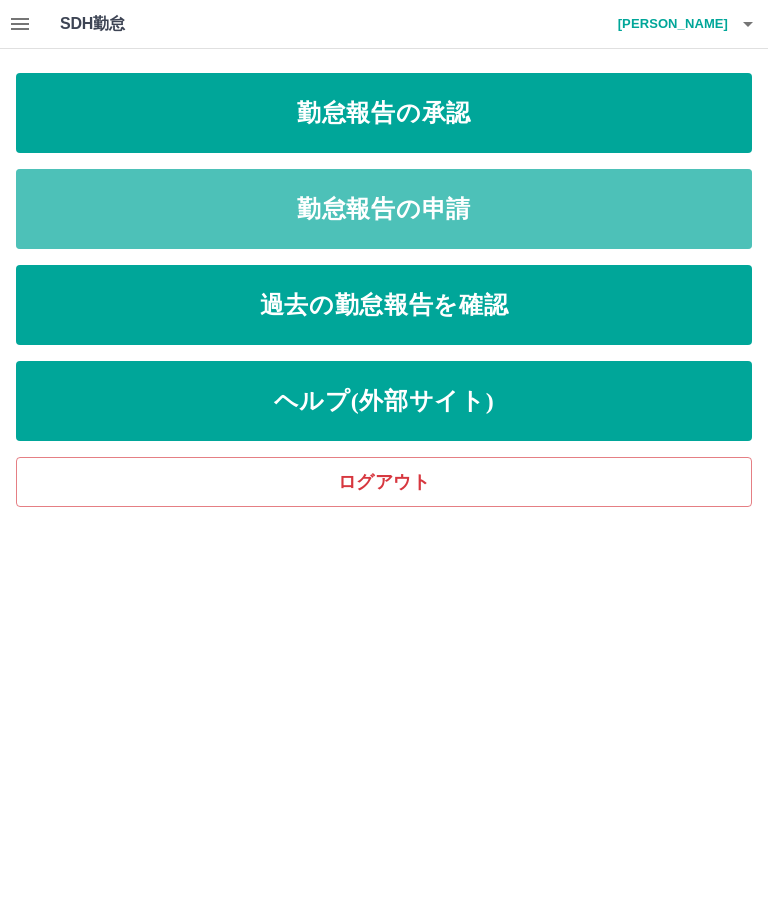 click on "勤怠報告の申請" at bounding box center (384, 209) 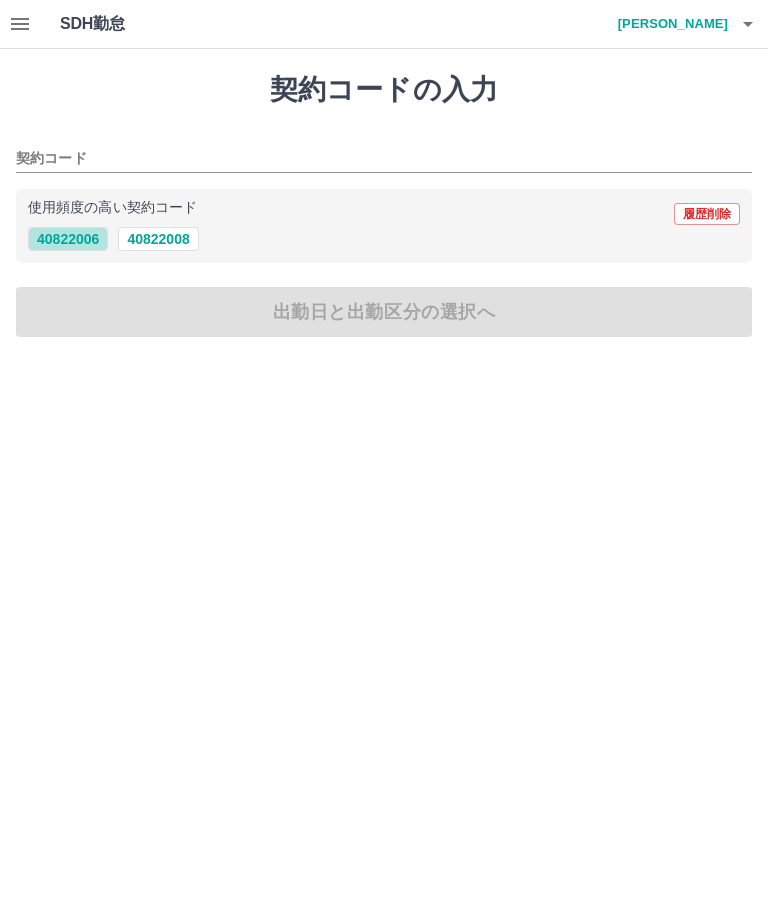 click on "40822006" at bounding box center [68, 239] 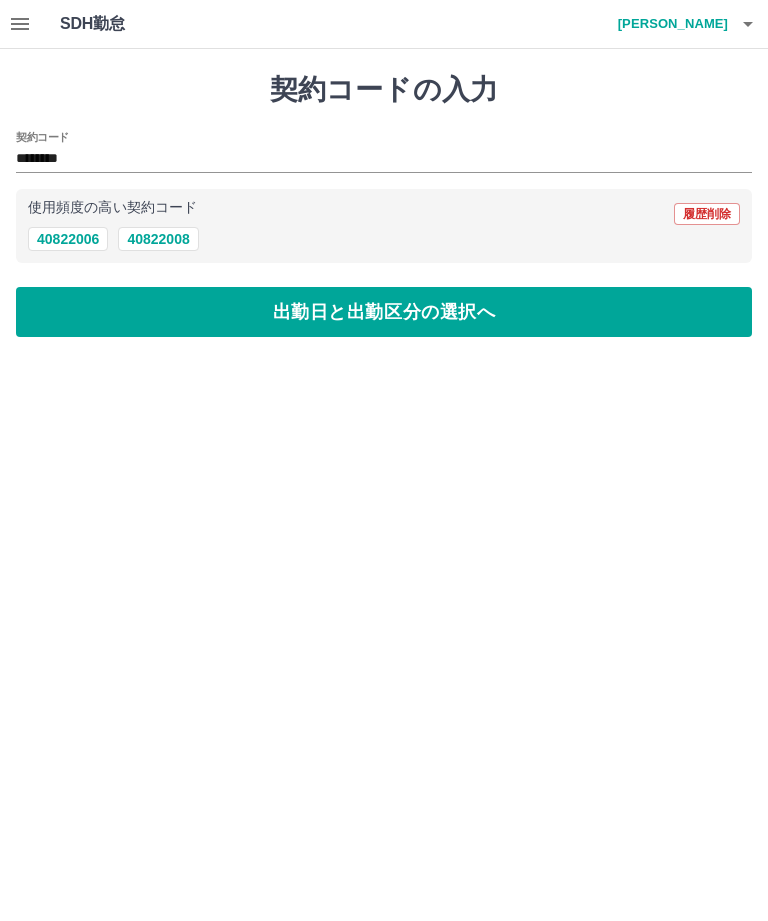 click on "出勤日と出勤区分の選択へ" at bounding box center [384, 312] 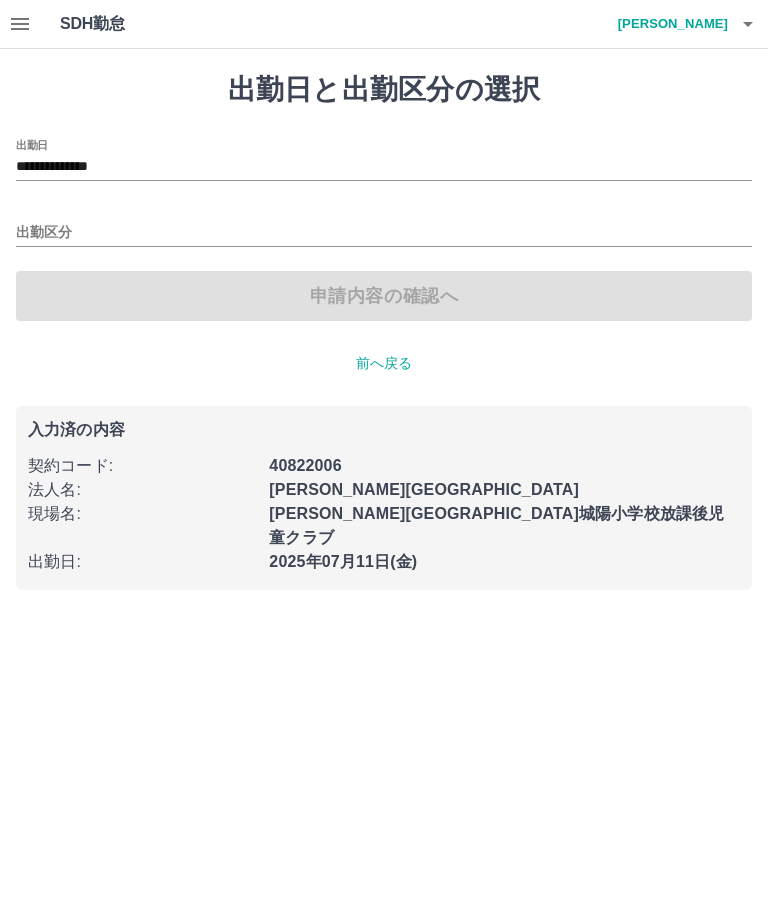 click on "出勤区分" at bounding box center [384, 233] 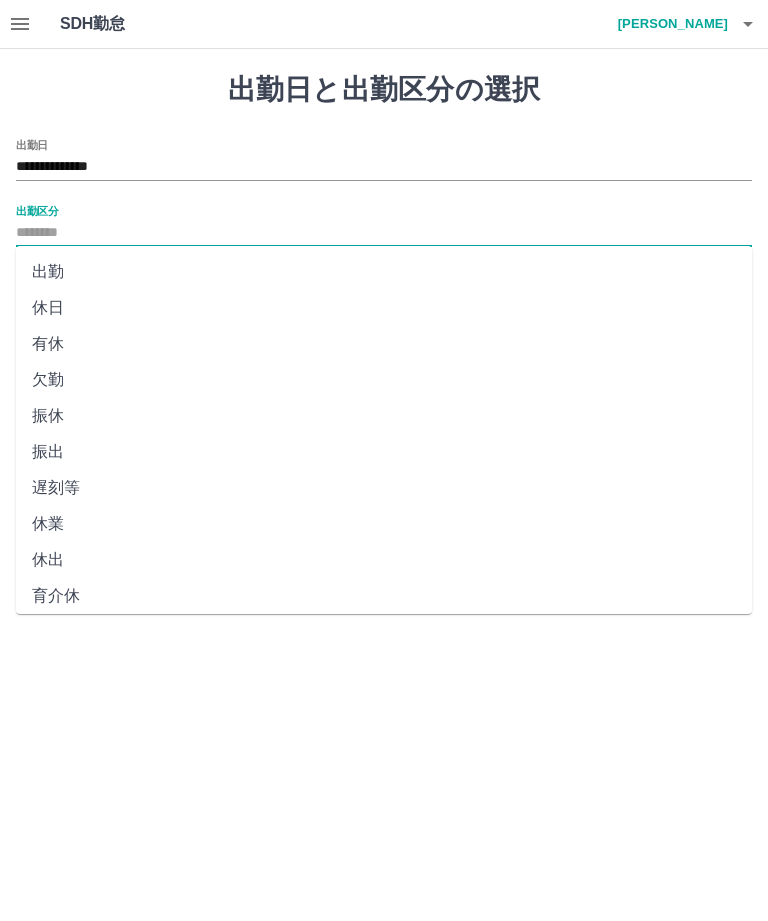 click on "出勤" at bounding box center [384, 272] 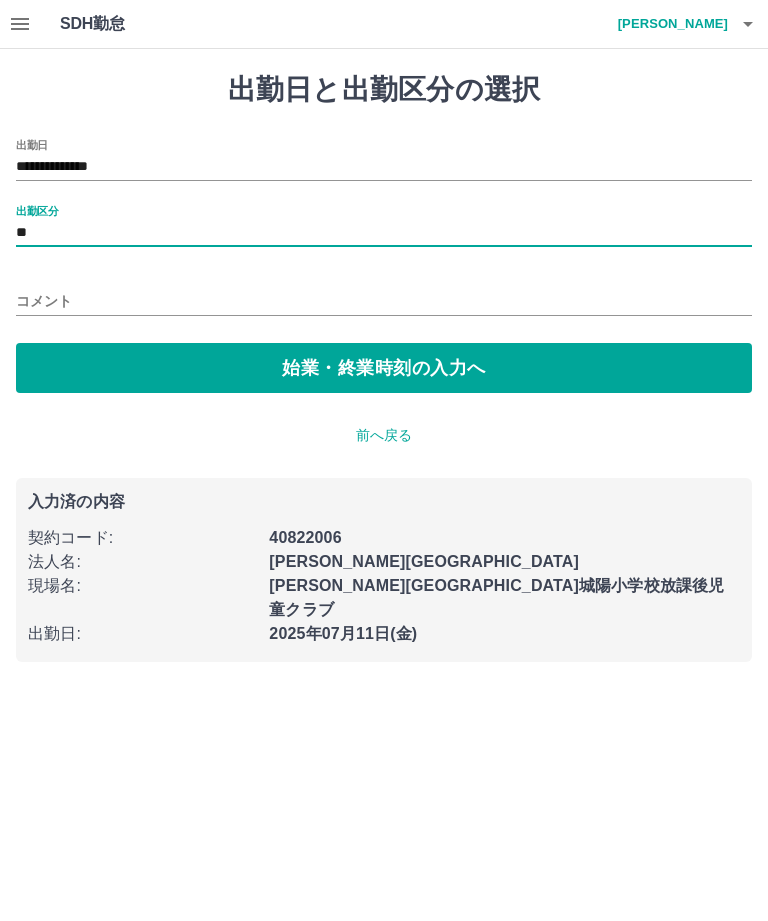 click on "始業・終業時刻の入力へ" at bounding box center [384, 368] 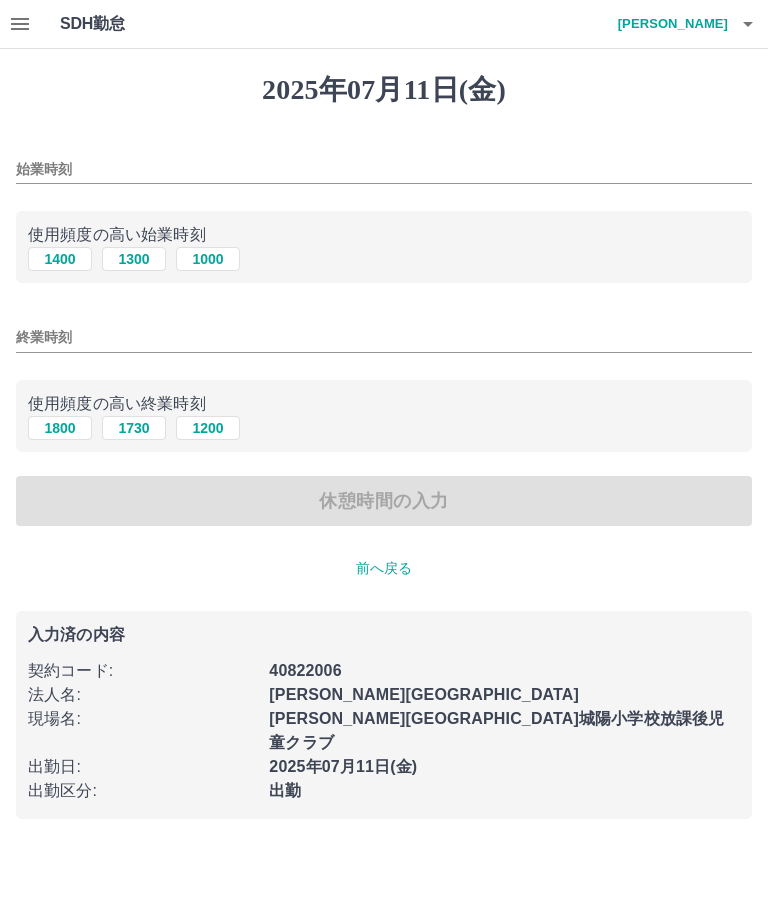 click on "1400" at bounding box center [60, 259] 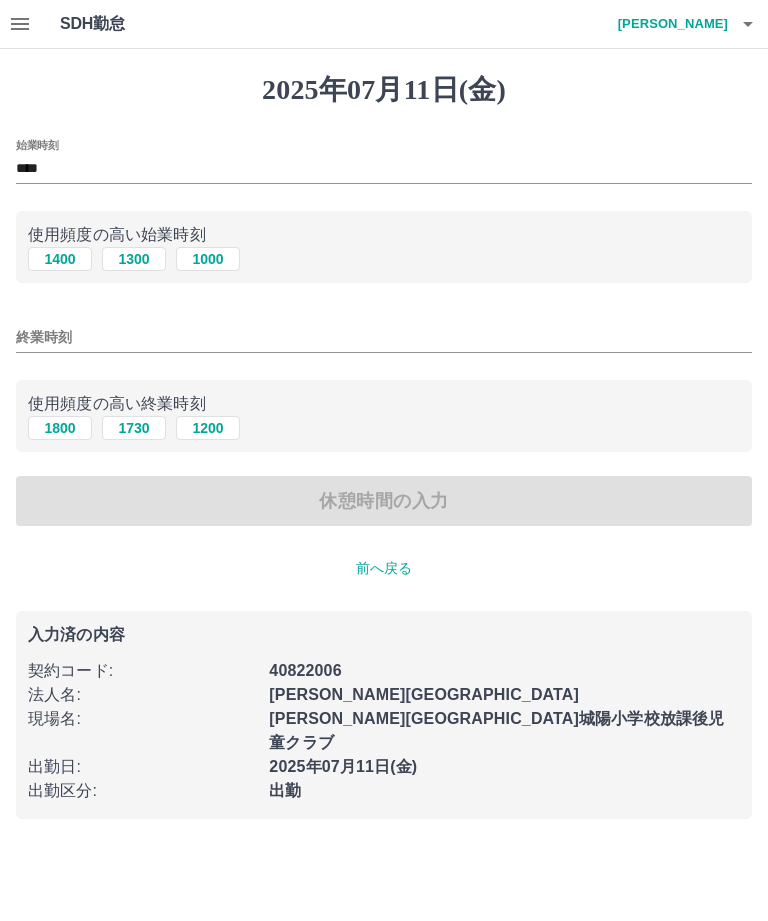 click on "終業時刻" at bounding box center (384, 337) 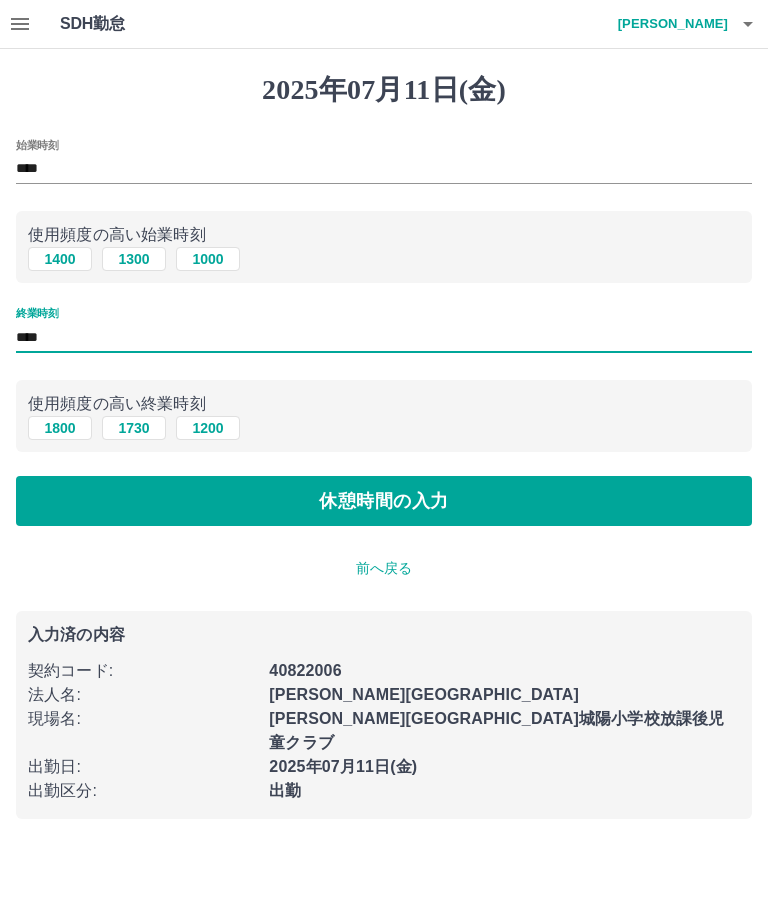 type on "****" 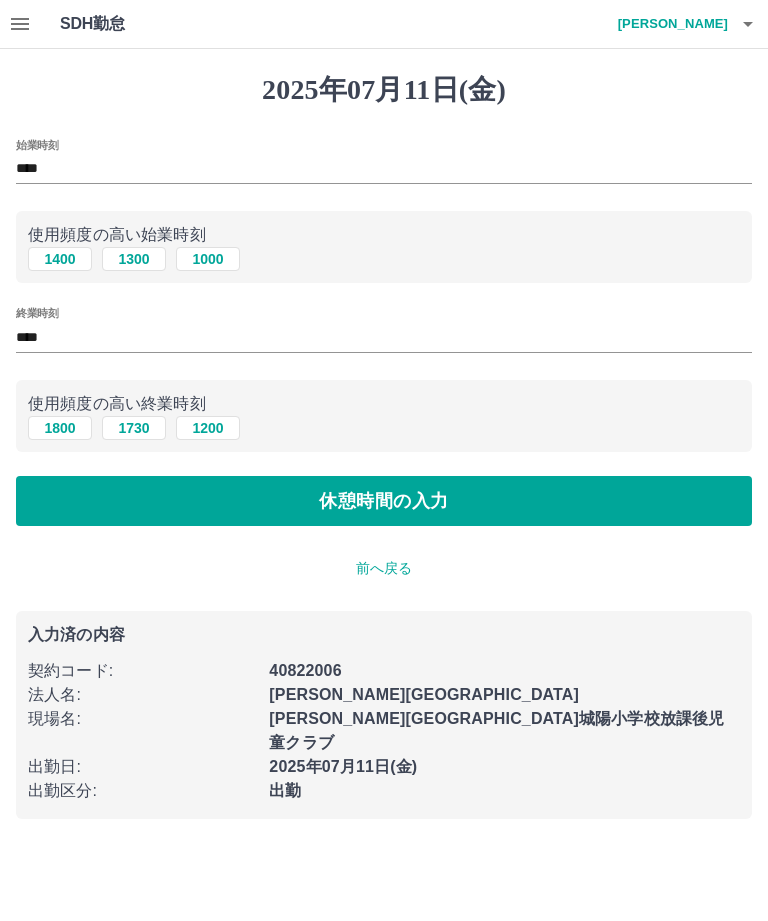 click on "休憩時間の入力" at bounding box center (384, 501) 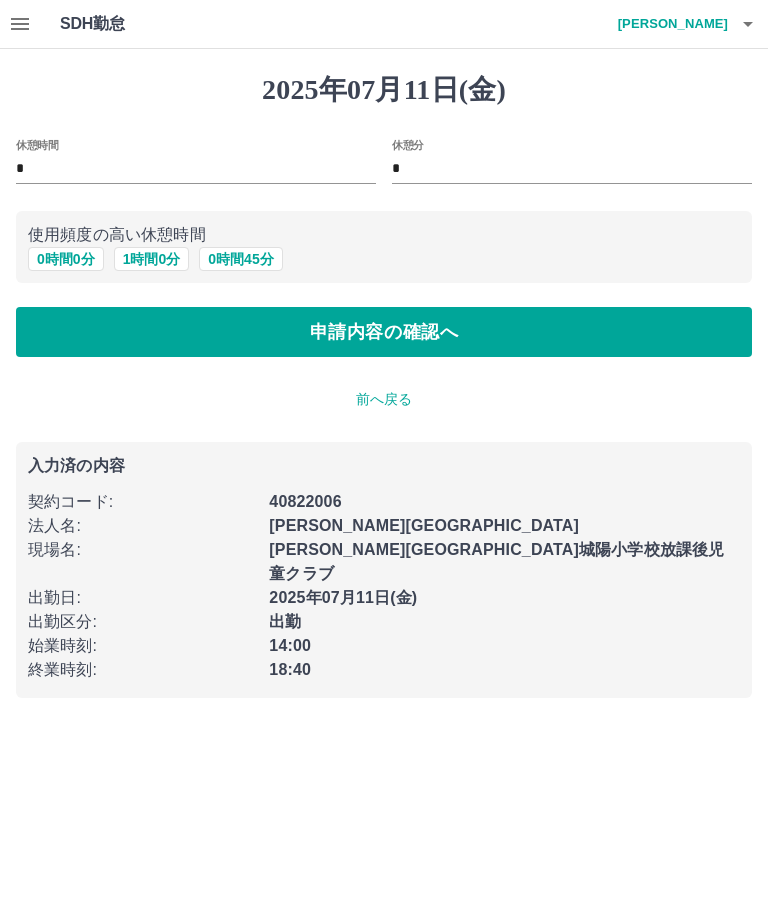 click on "申請内容の確認へ" at bounding box center (384, 332) 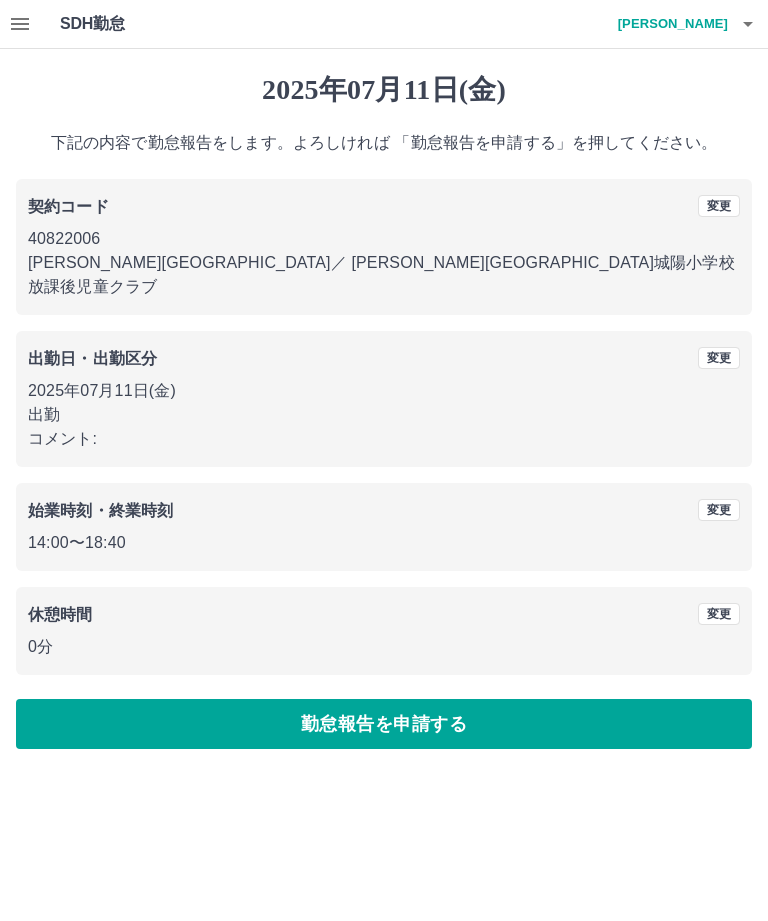 click on "勤怠報告を申請する" at bounding box center [384, 724] 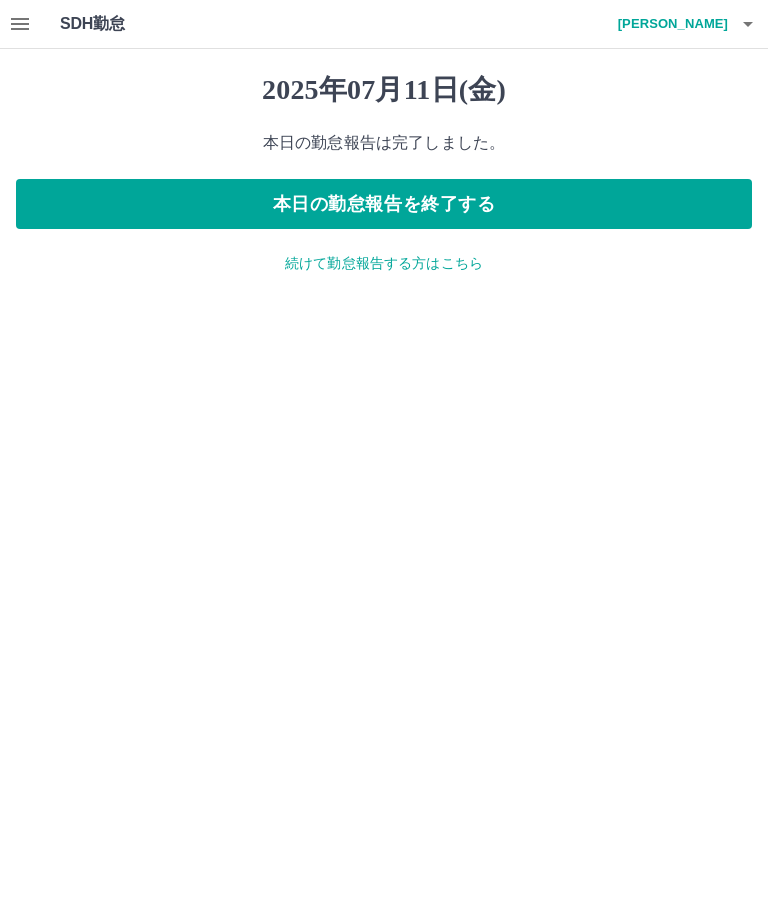 click 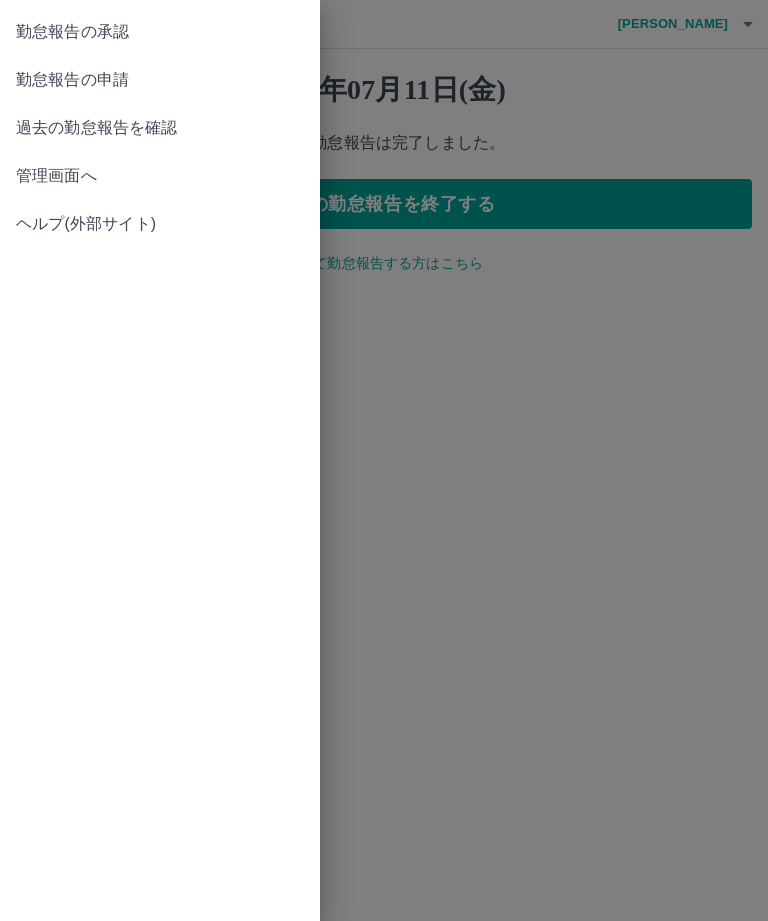 click on "勤怠報告の承認" at bounding box center [160, 32] 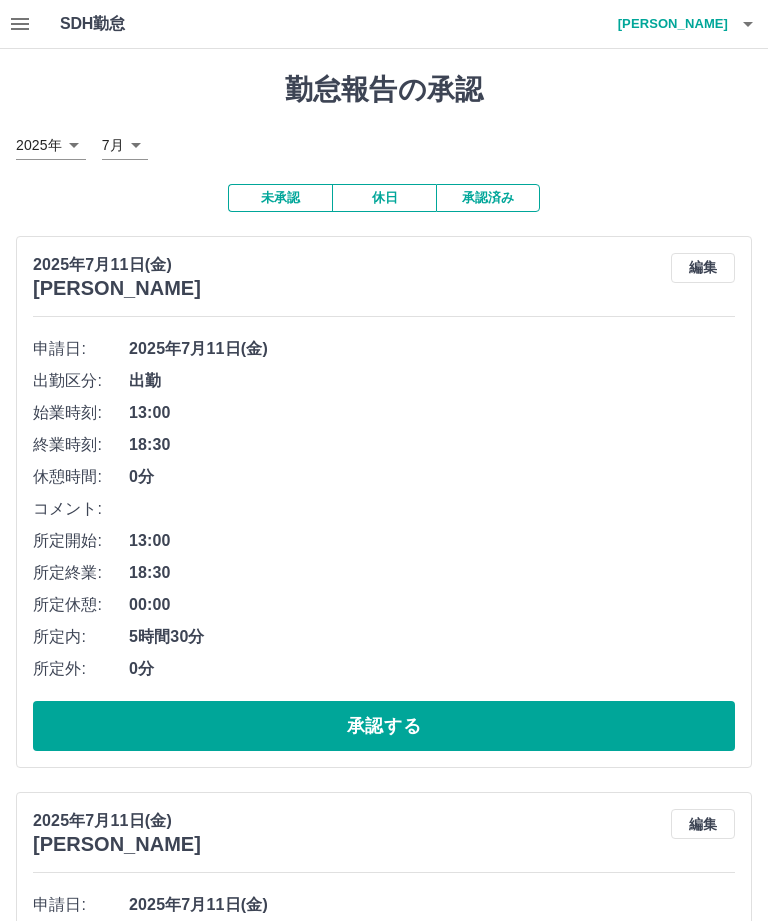 click on "承認する" at bounding box center [384, 726] 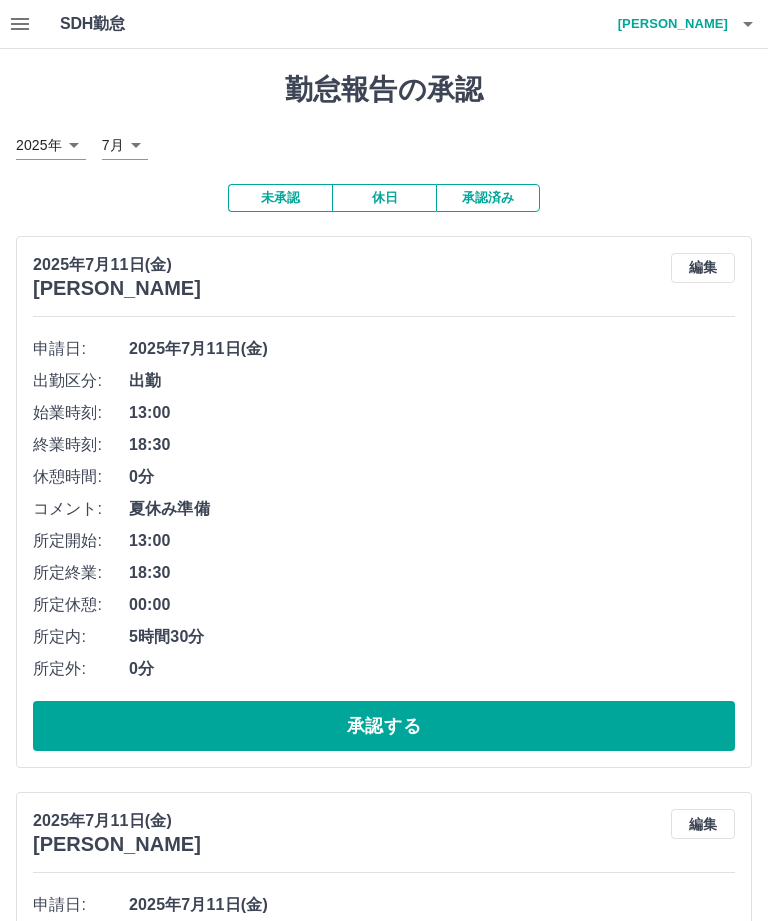 click on "承認する" at bounding box center [384, 726] 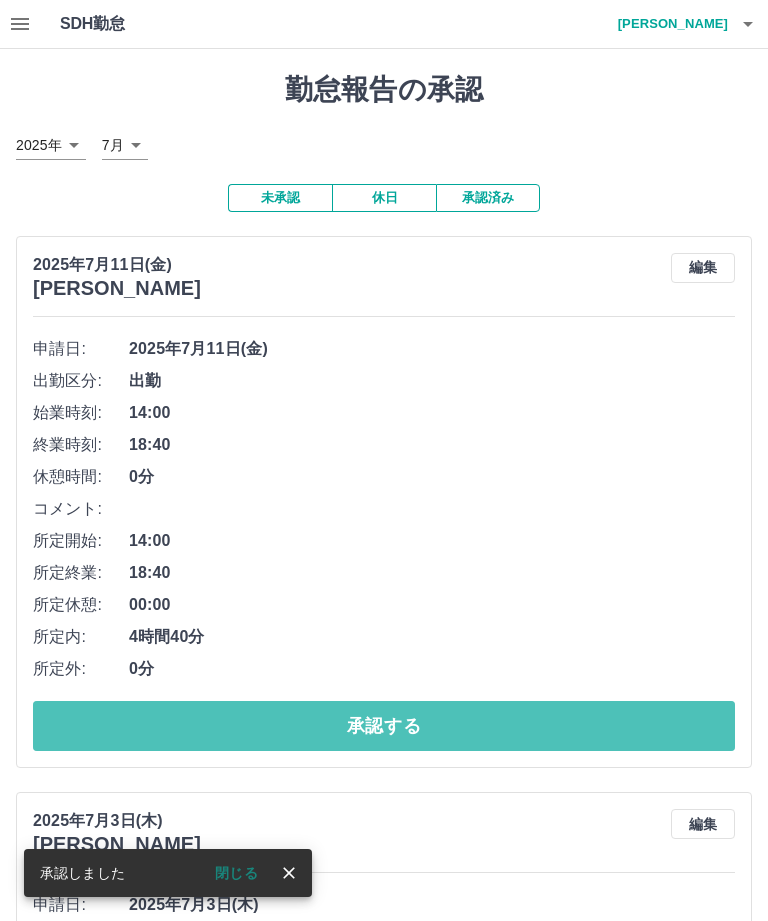 click on "承認する" at bounding box center [384, 726] 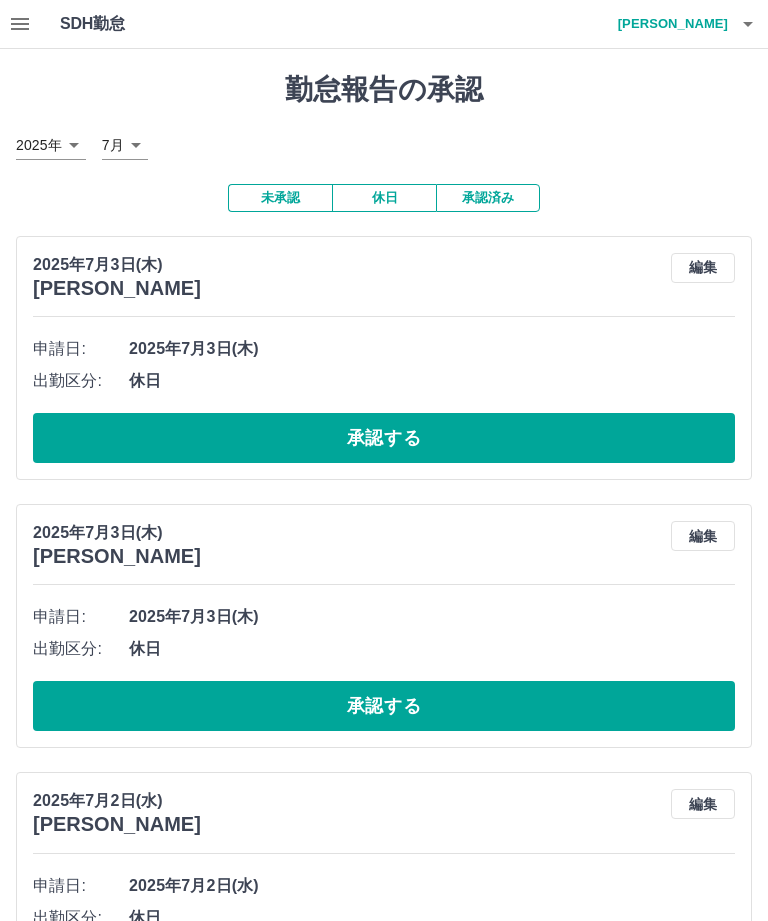 click 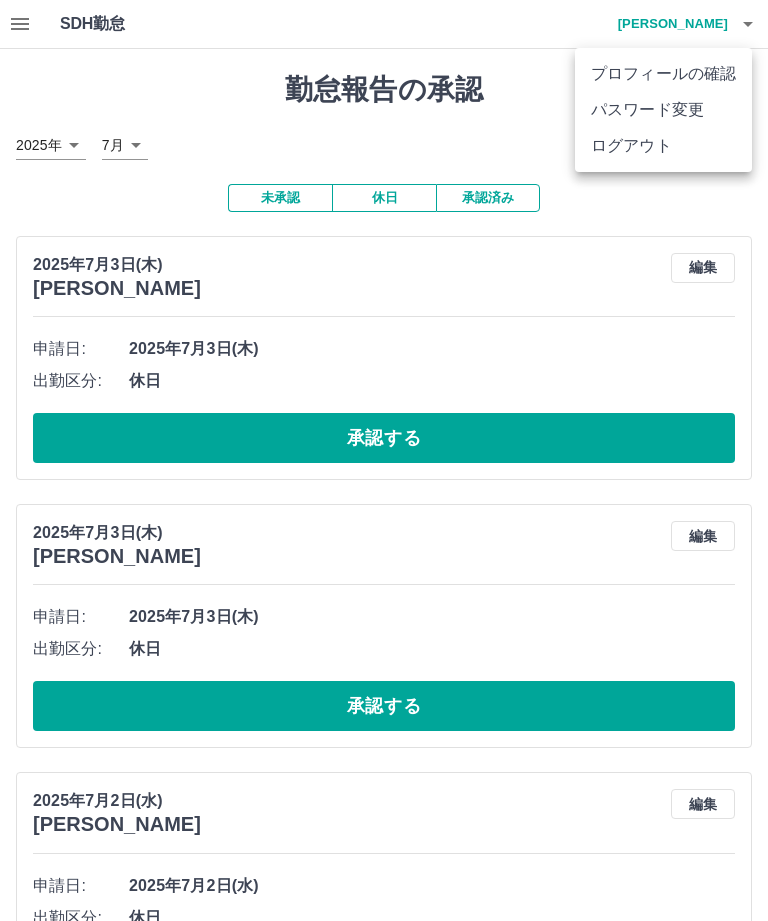 click on "ログアウト" at bounding box center (663, 146) 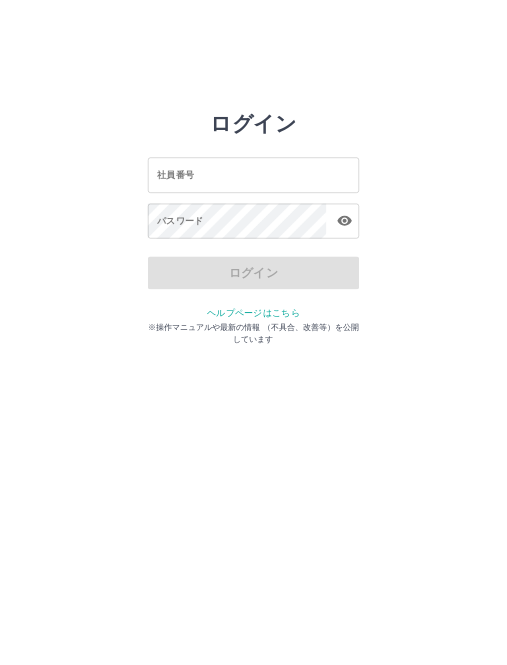 scroll, scrollTop: 0, scrollLeft: 0, axis: both 